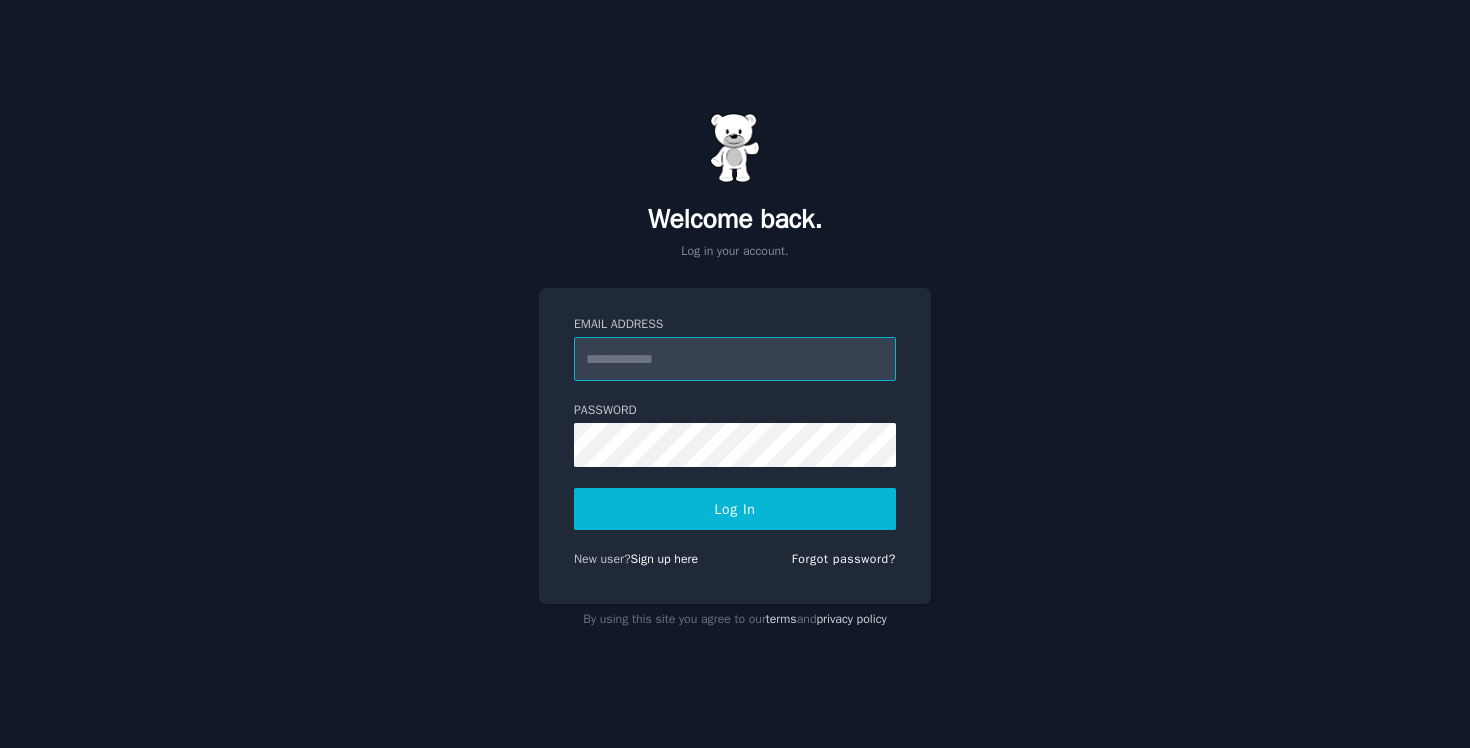 scroll, scrollTop: 0, scrollLeft: 0, axis: both 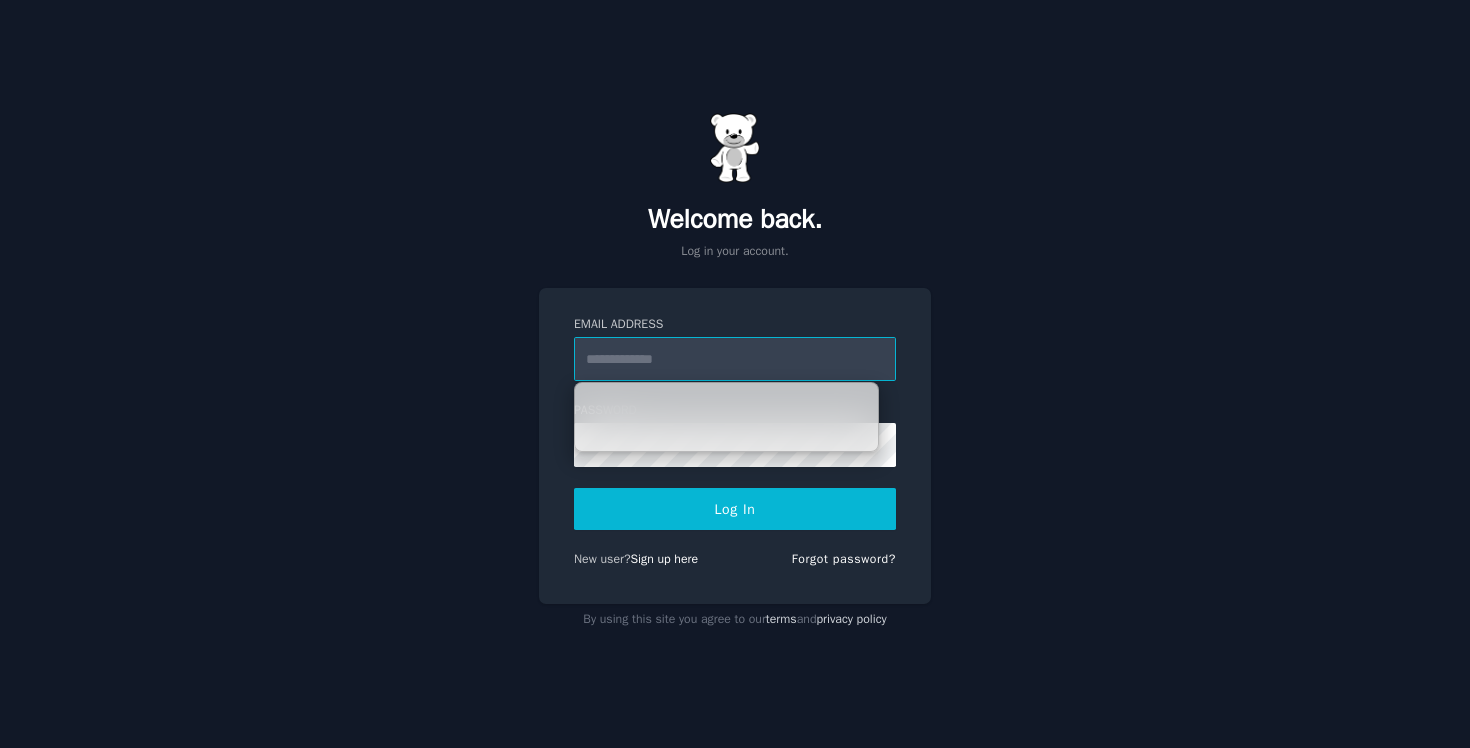 click on "Email Address" at bounding box center (735, 359) 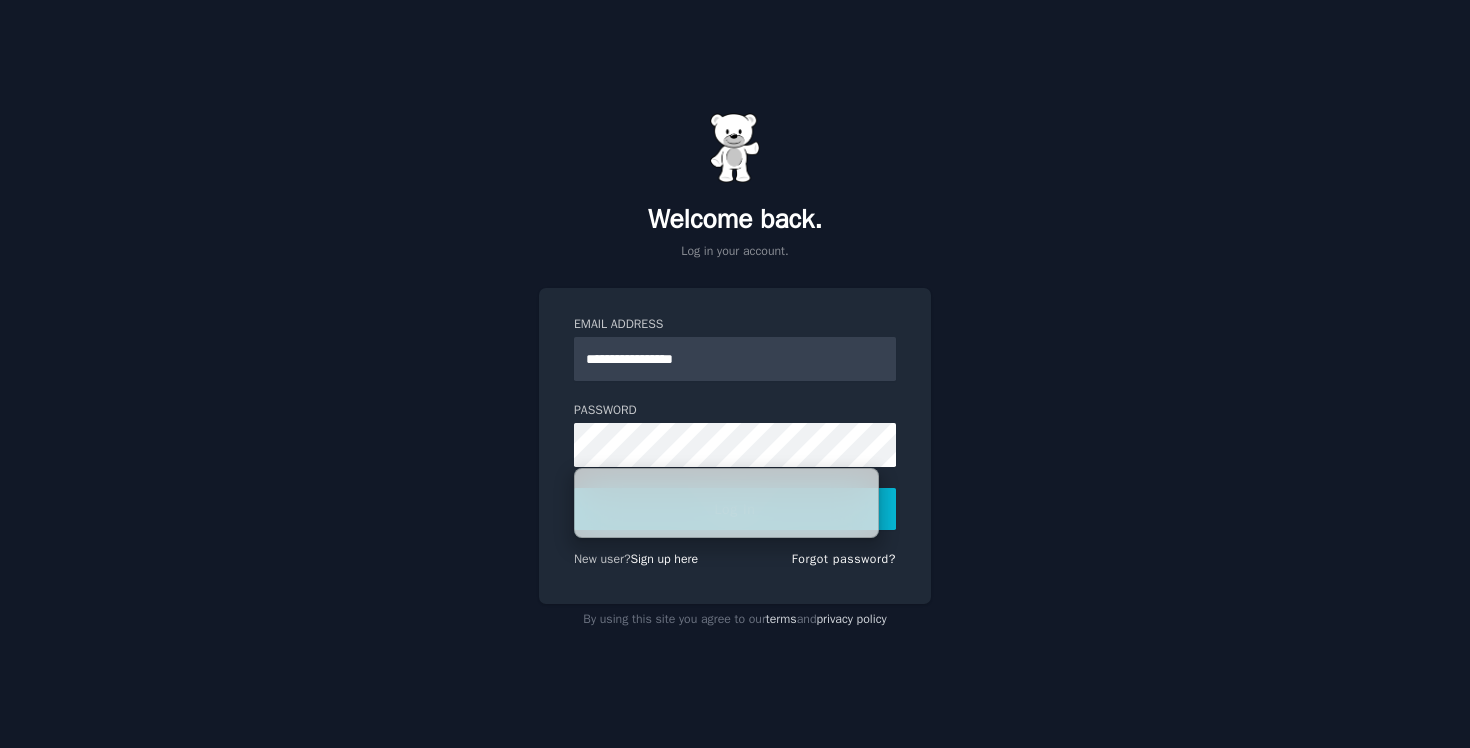 click on "**********" at bounding box center (735, 374) 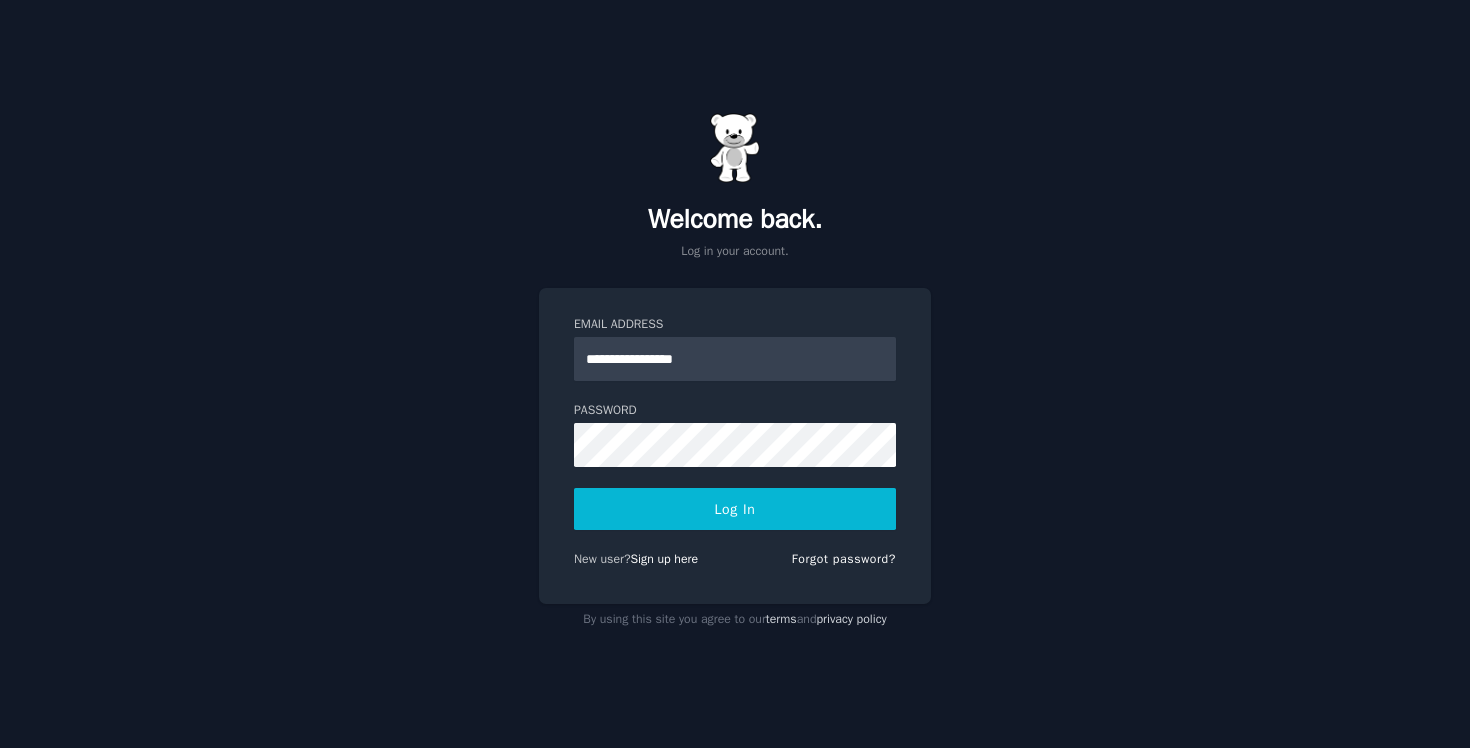 click on "Log In" at bounding box center [735, 509] 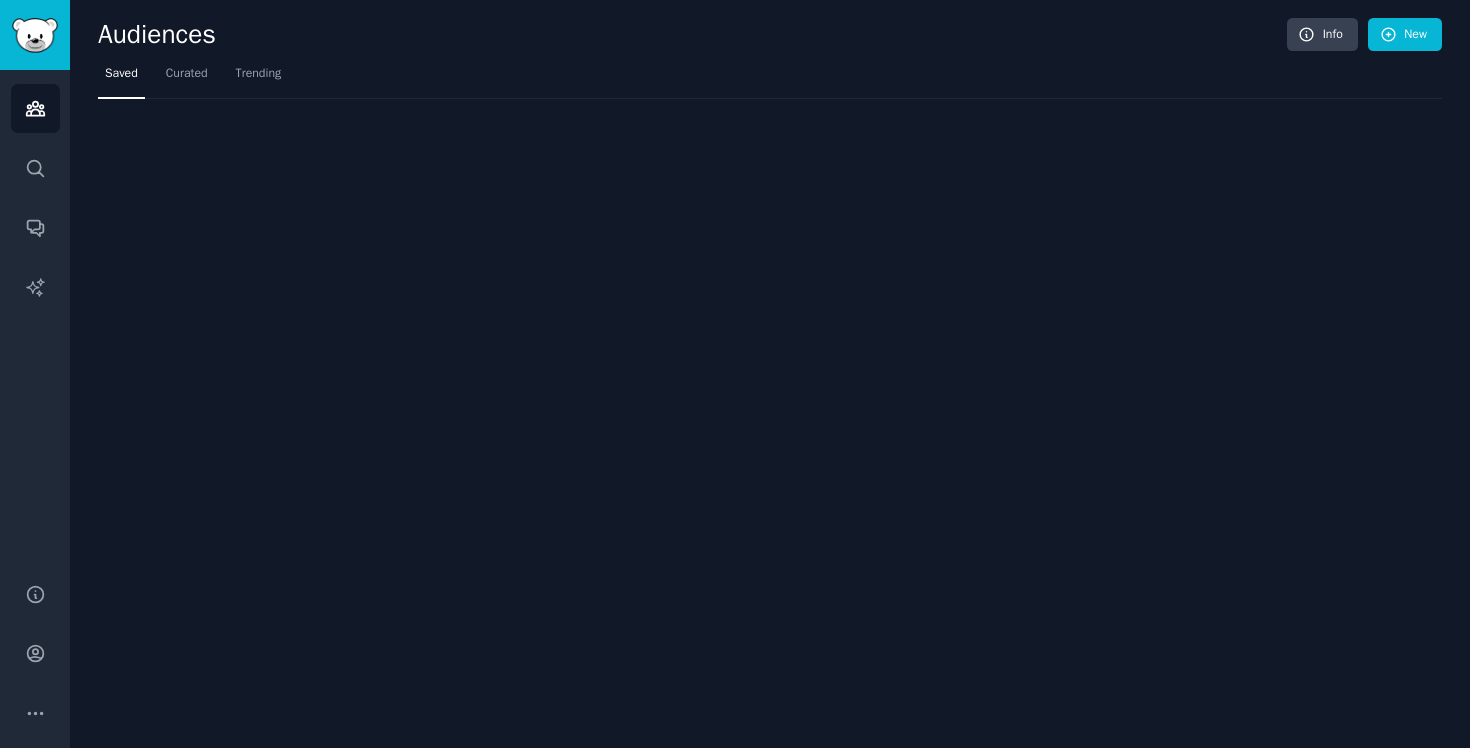 scroll, scrollTop: 0, scrollLeft: 0, axis: both 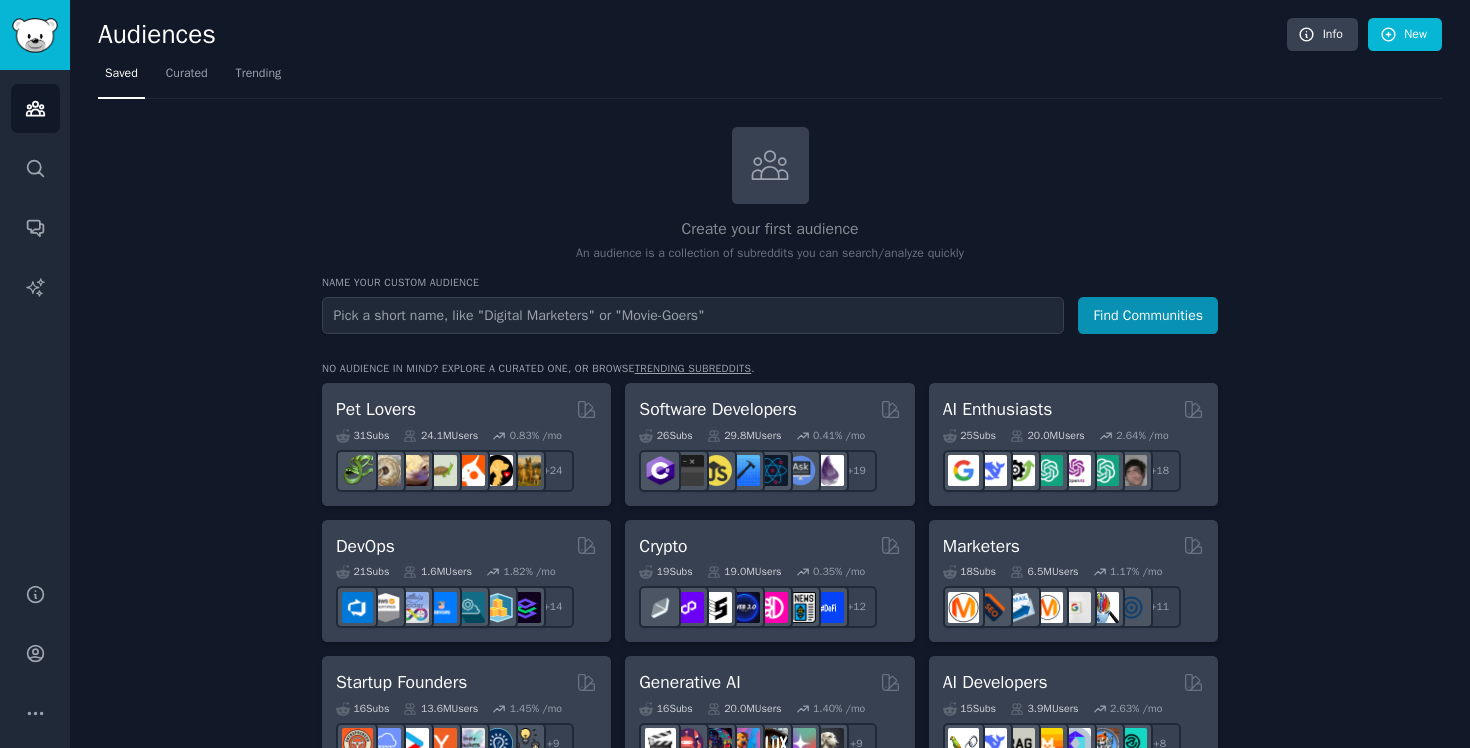 click on "Create your first audience An audience is a collection of subreddits you can search/analyze quickly Name your custom audience Audience Name Find Communities No audience in mind? Explore a curated one, or browse  trending subreddits . Pet Lovers 31  Sub s 24.1M  Users 0.83 % /mo r/dogbreed + 24 Software Developers 26  Sub s 29.8M  Users 0.41 % /mo + 19 AI Enthusiasts 25  Sub s 20.0M  Users 2.64 % /mo + 18 DevOps 21  Sub s 1.6M  Users 1.82 % /mo + 14 Crypto 19  Sub s 19.0M  Users 0.35 % /mo + 12 Marketers 18  Sub s 6.5M  Users 1.17 % /mo + 11 Startup Founders 16  Sub s 13.6M  Users 1.45 % /mo + 9 Generative AI 16  Sub s 20.0M  Users 1.40 % /mo + 9 AI Developers 15  Sub s 3.9M  Users 2.63 % /mo + 8 Stock Investors 15  Sub s 28.4M  Users 0.54 % /mo + 8 Video Editors 15  Sub s 2.3M  Users 1.75 % /mo + 8 Designers 13  Sub s 9.7M  Users 0.23 % /mo + 6 Data Scientists 13  Sub s 7.6M  Users 0.56 % /mo + 6 Fitness Enthusiasts 12  Sub s 31.1M  Users 0.17 % /mo + 5 Gardeners 11  Sub s 13.5M  Users 1.43 % /mo + 4 11  Sub" at bounding box center (770, 1204) 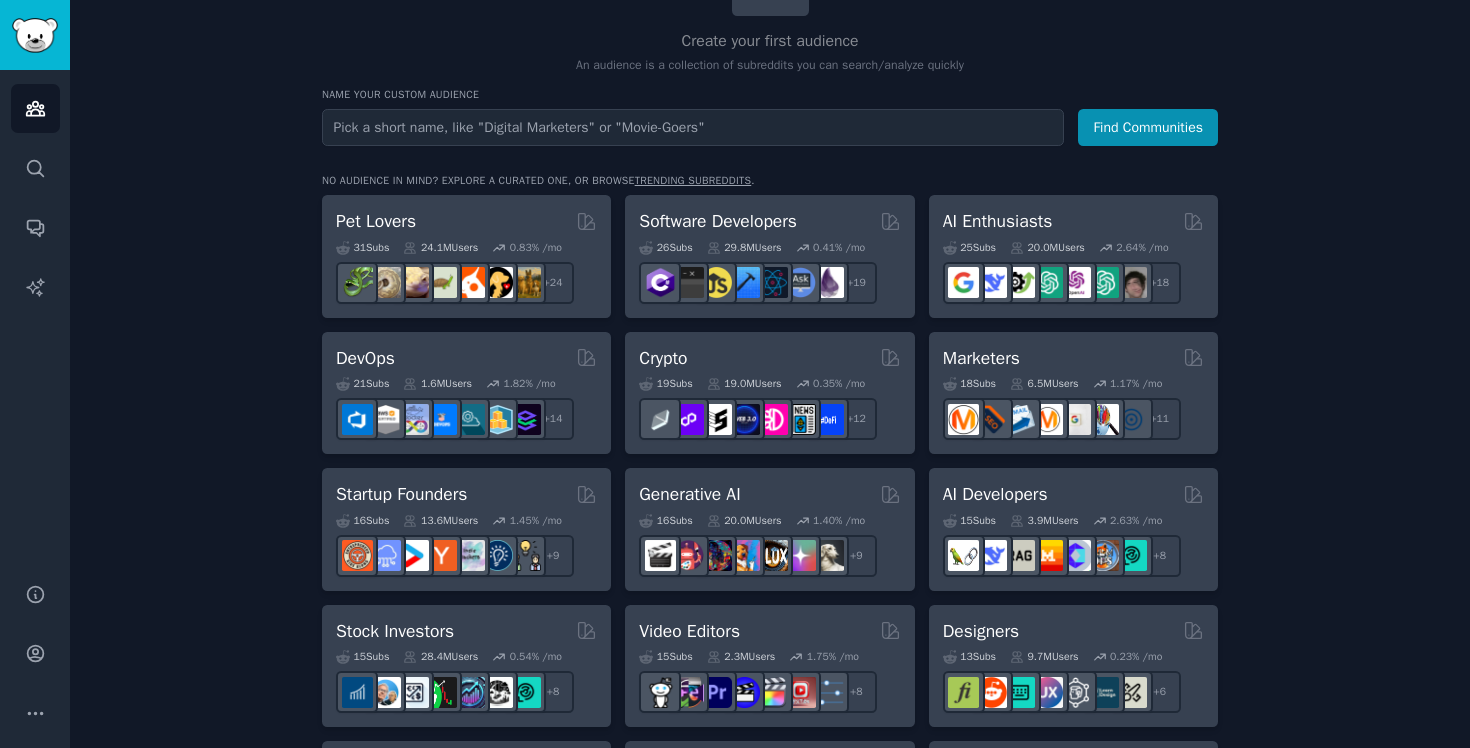 scroll, scrollTop: 195, scrollLeft: 0, axis: vertical 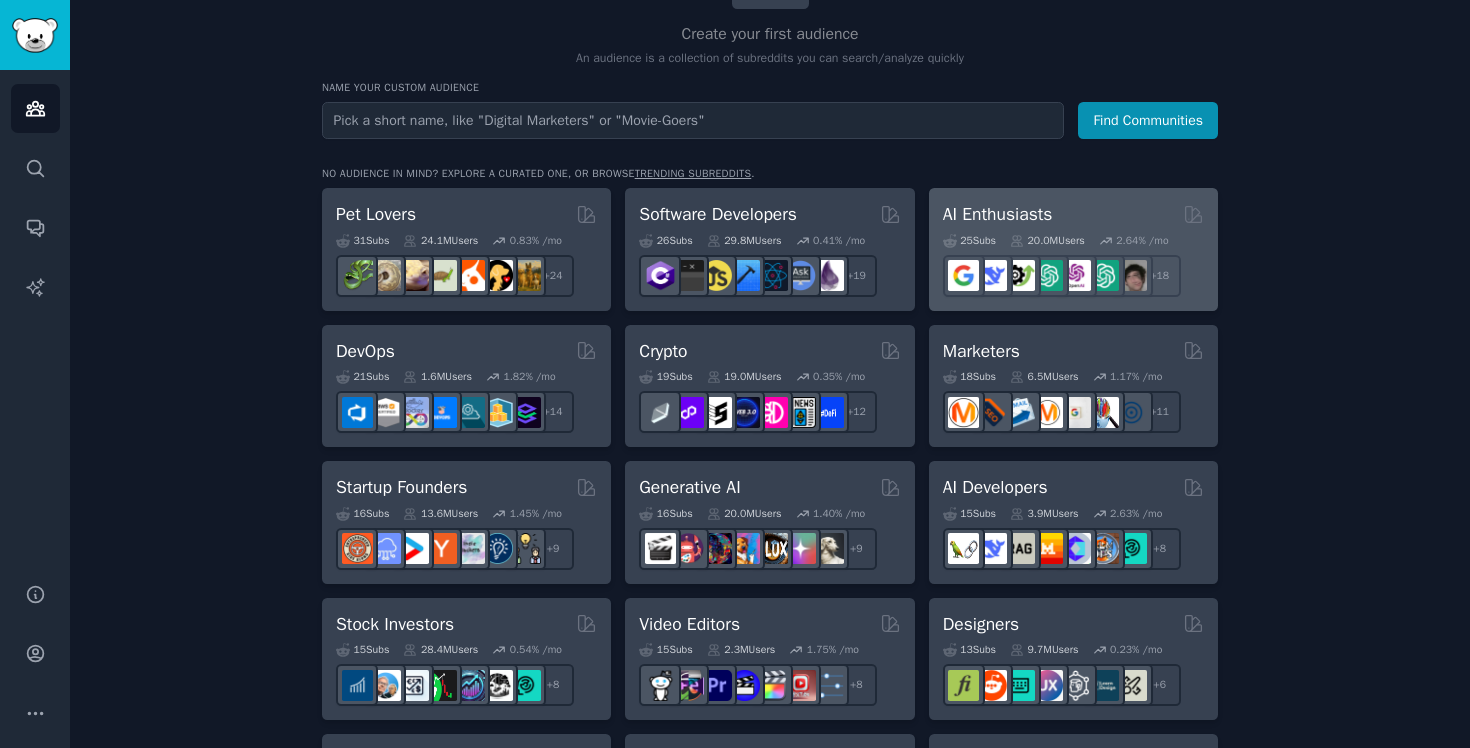 click on "AI Enthusiasts" at bounding box center (998, 214) 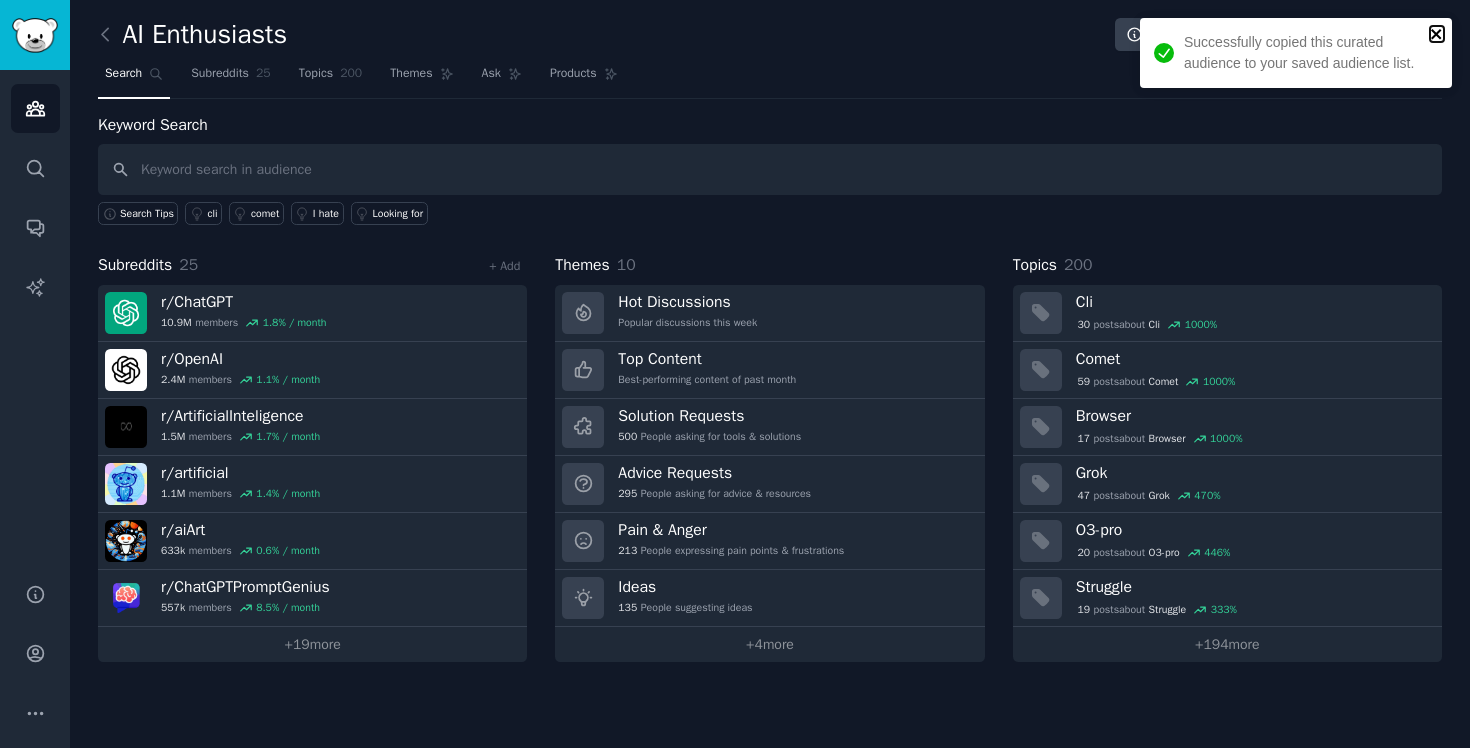 click 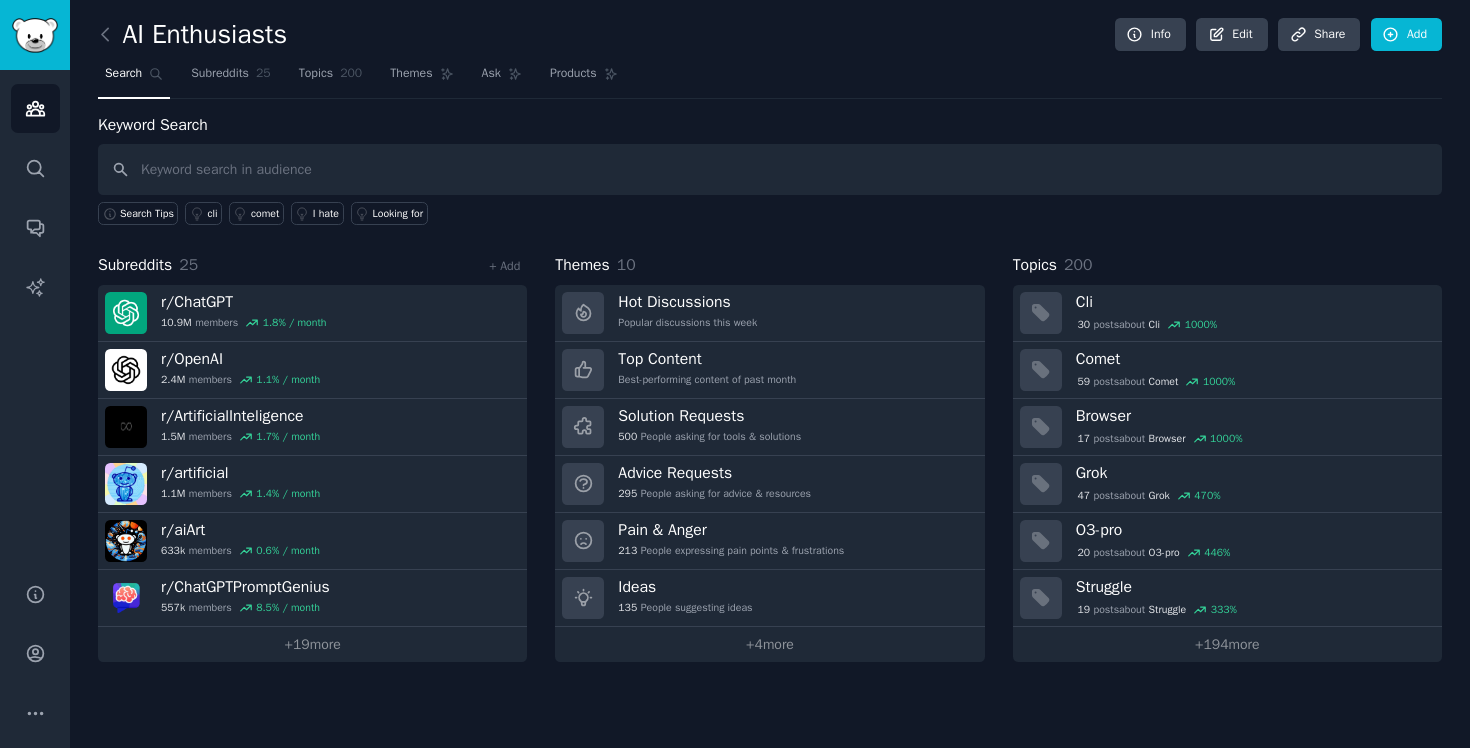 click on "AI Enthusiasts" at bounding box center [192, 35] 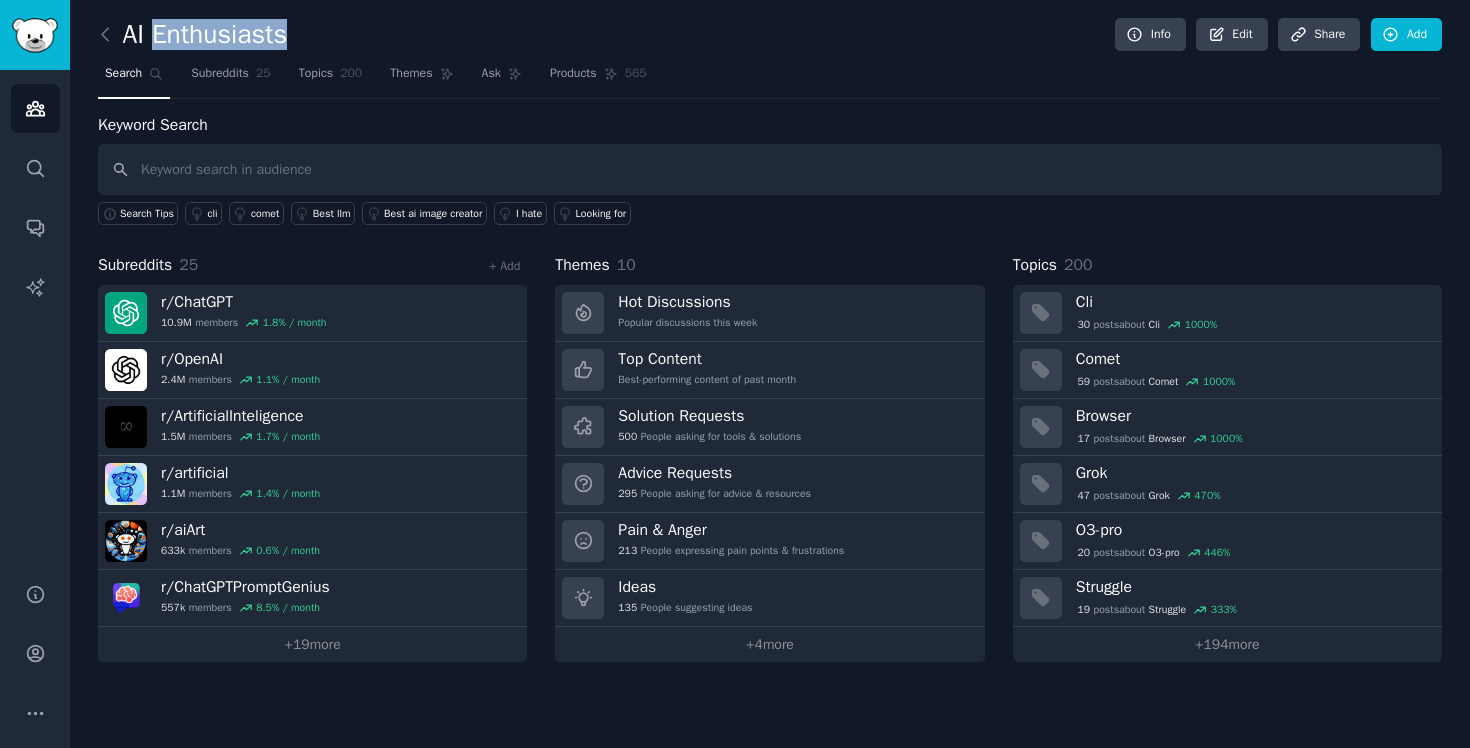 click on "AI Enthusiasts" at bounding box center [192, 35] 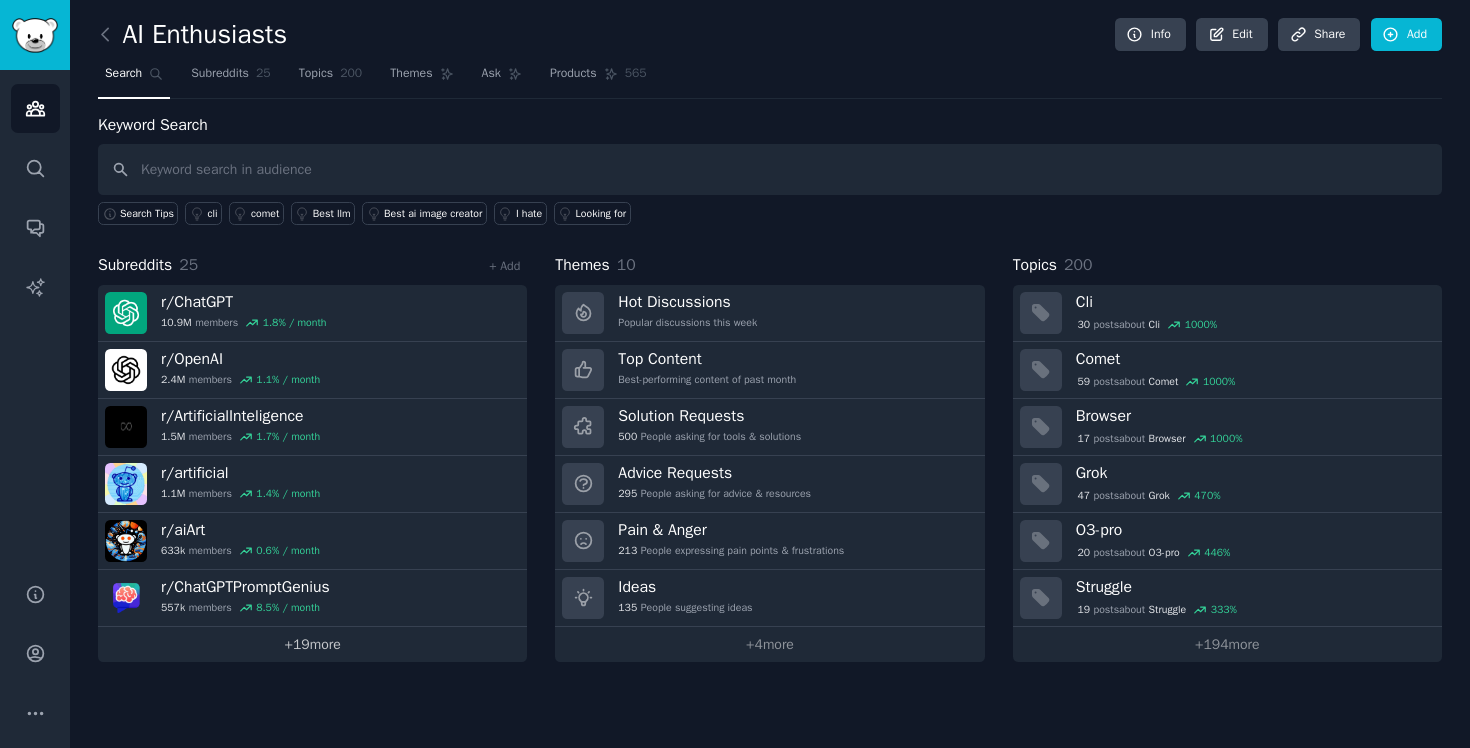 click on "+  19  more" at bounding box center [312, 644] 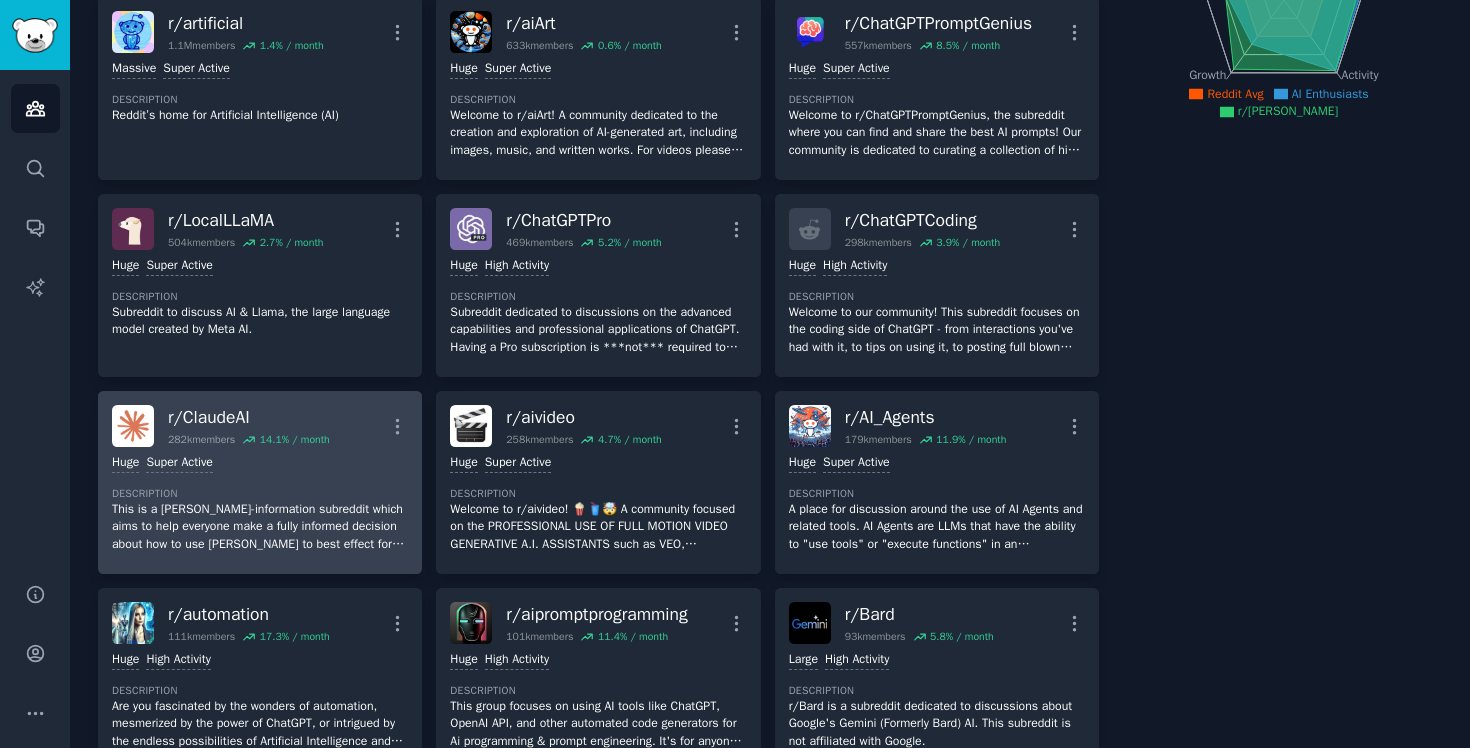 scroll, scrollTop: 373, scrollLeft: 0, axis: vertical 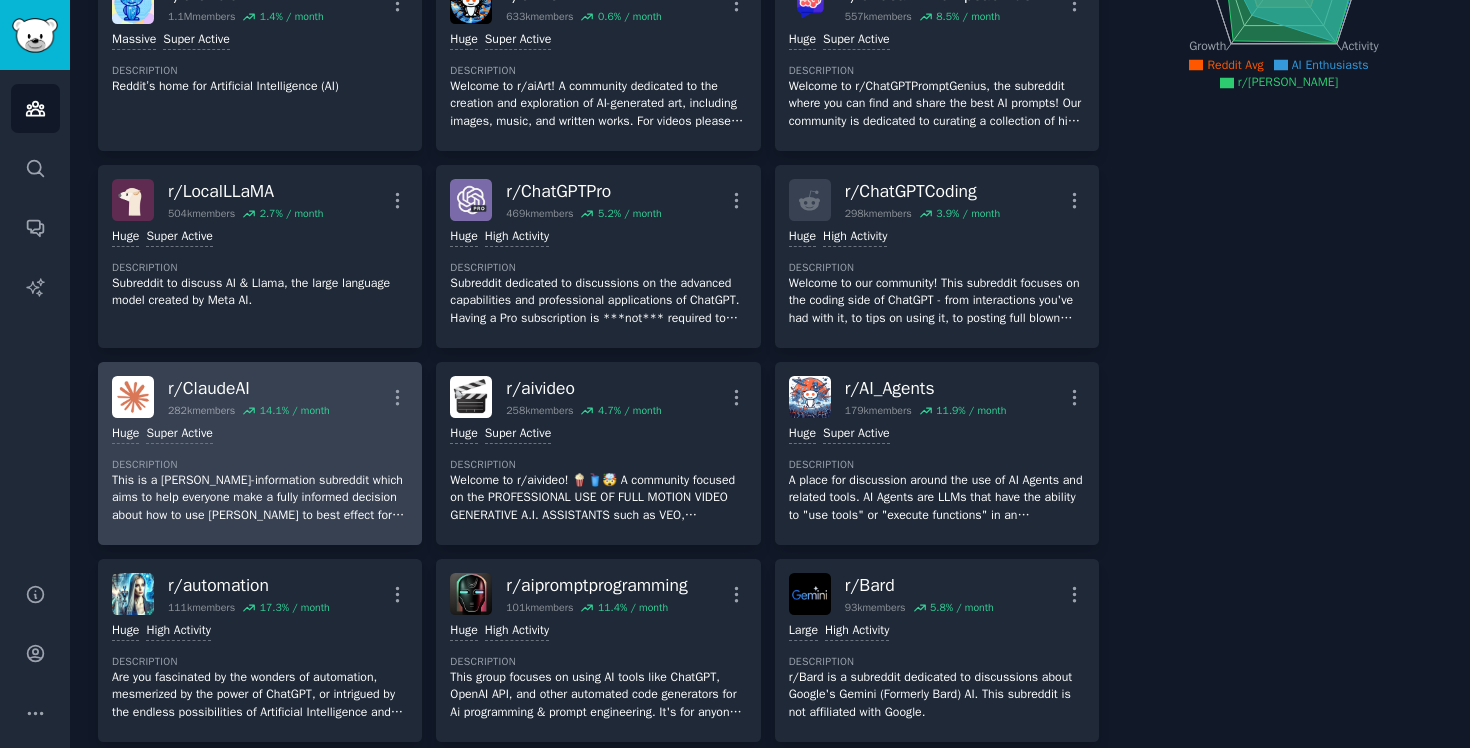 click on "r/ ClaudeAI" at bounding box center (249, 388) 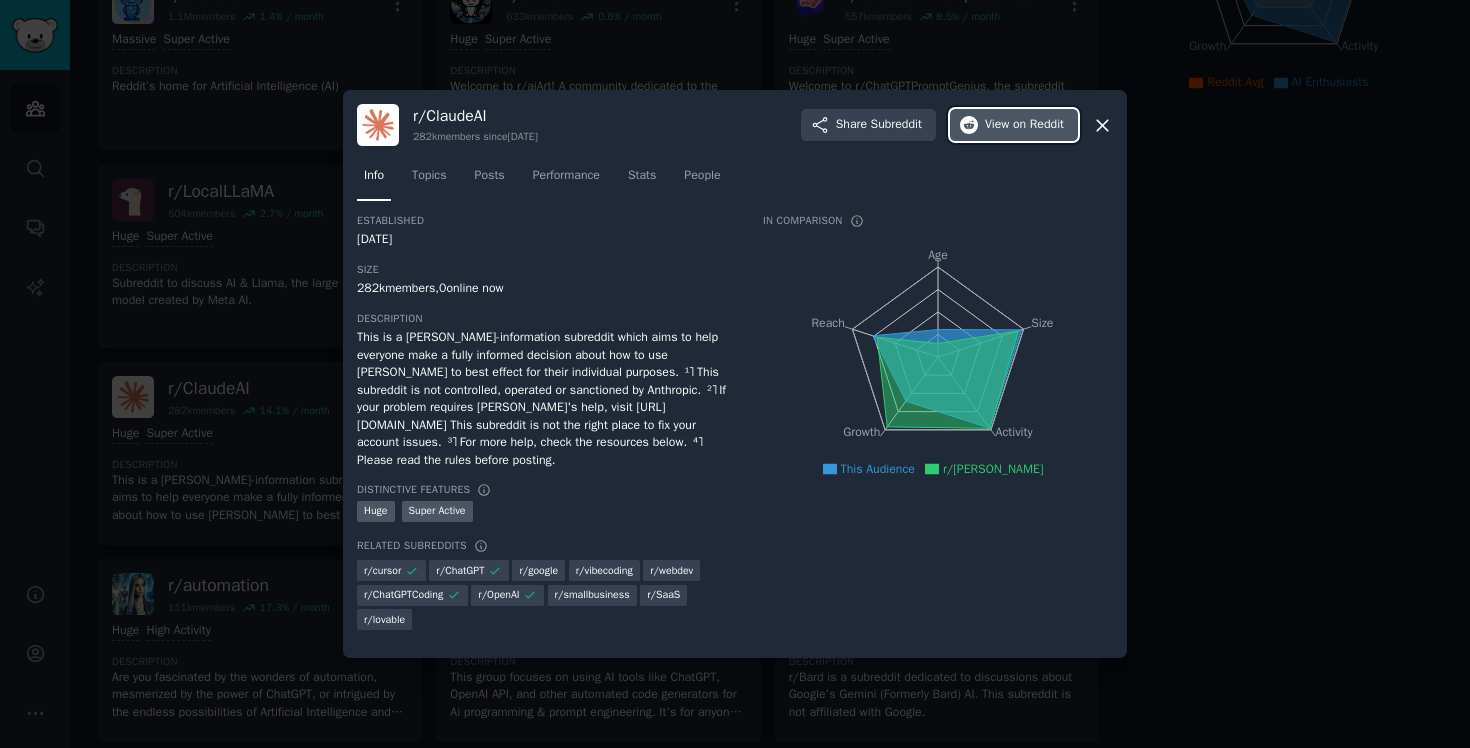 click on "on Reddit" at bounding box center (1038, 125) 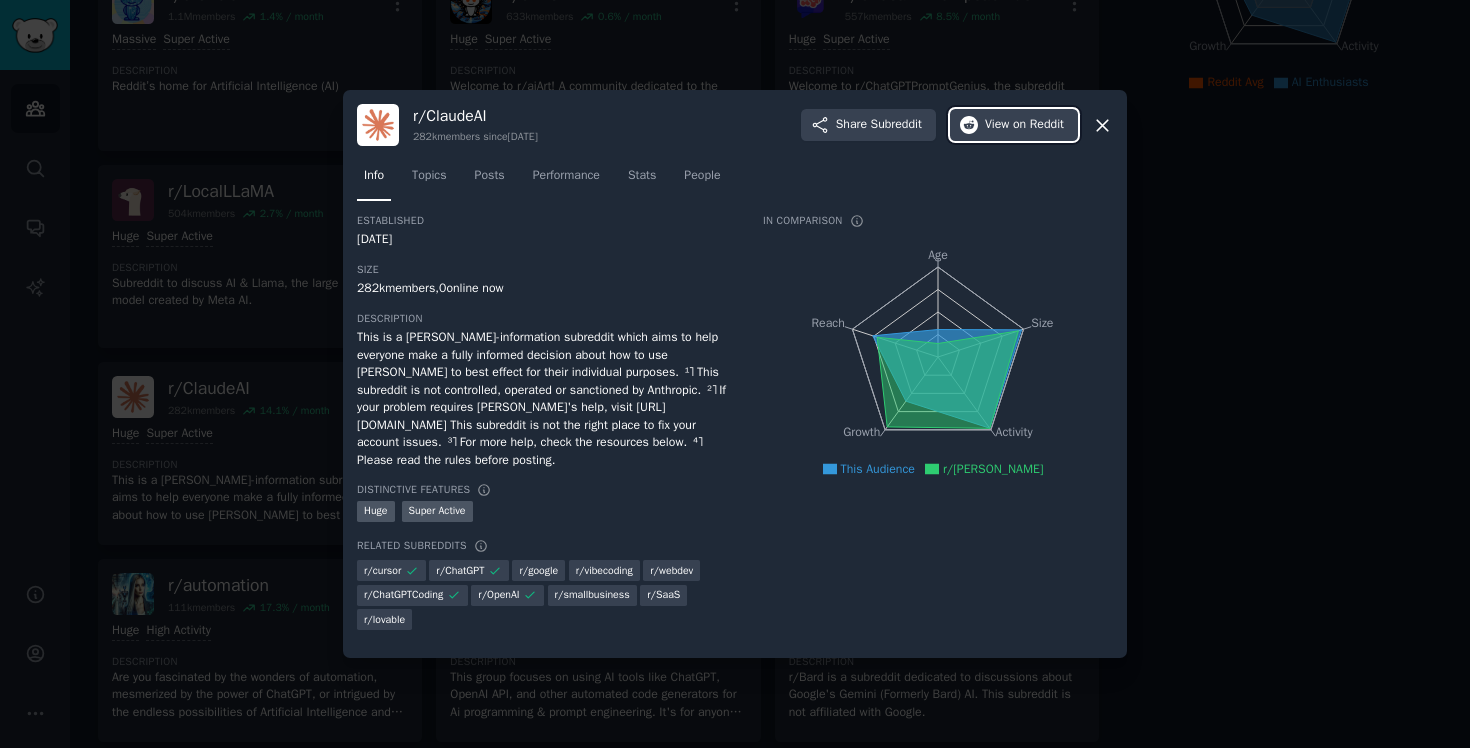 type 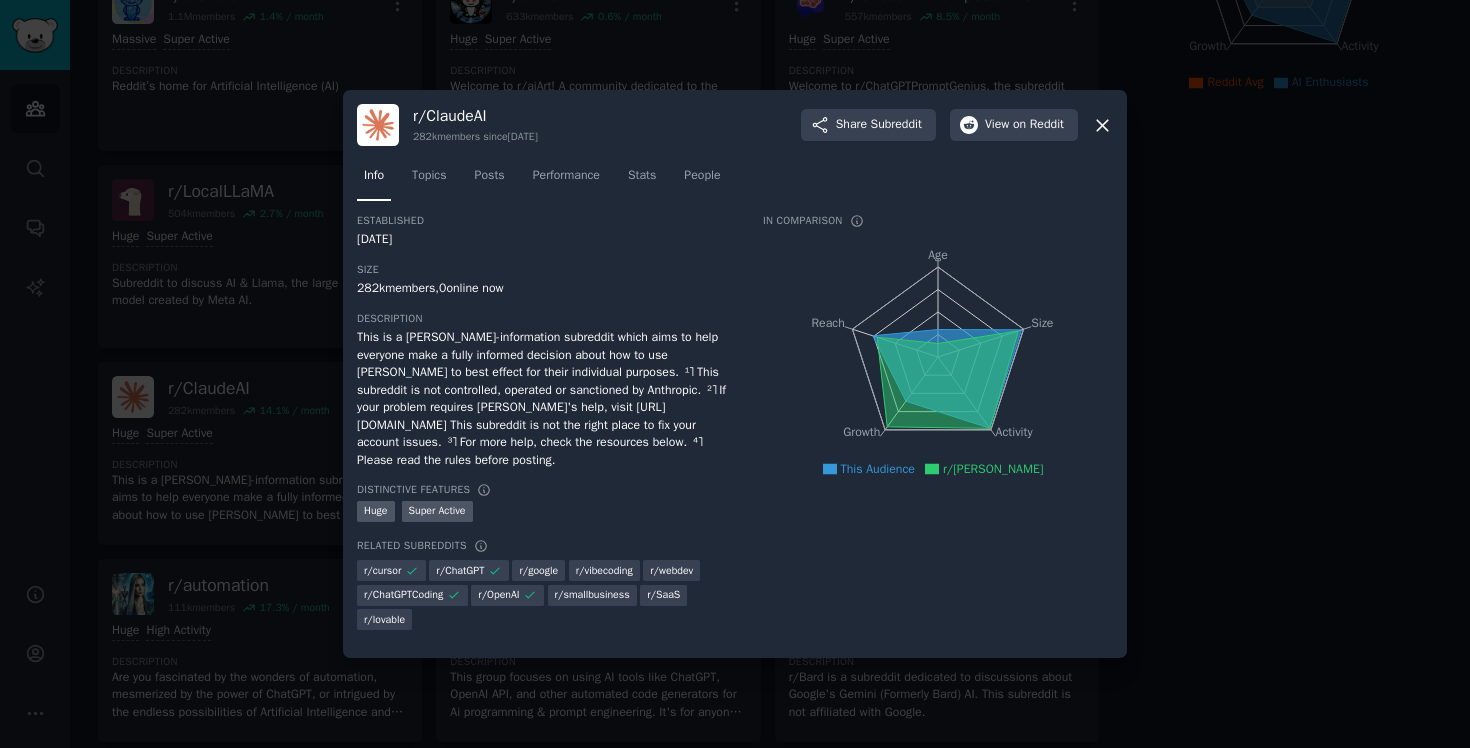 click at bounding box center [735, 374] 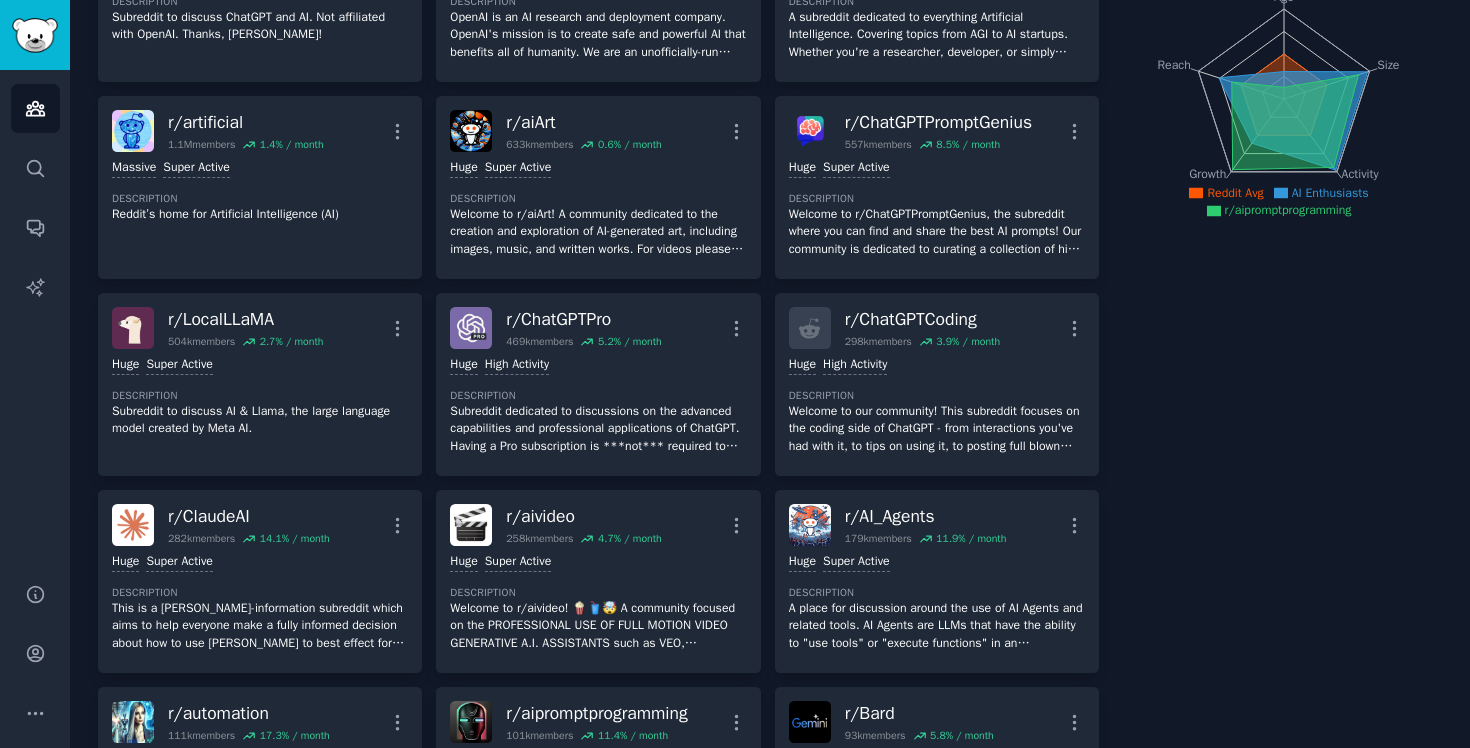 scroll, scrollTop: 0, scrollLeft: 0, axis: both 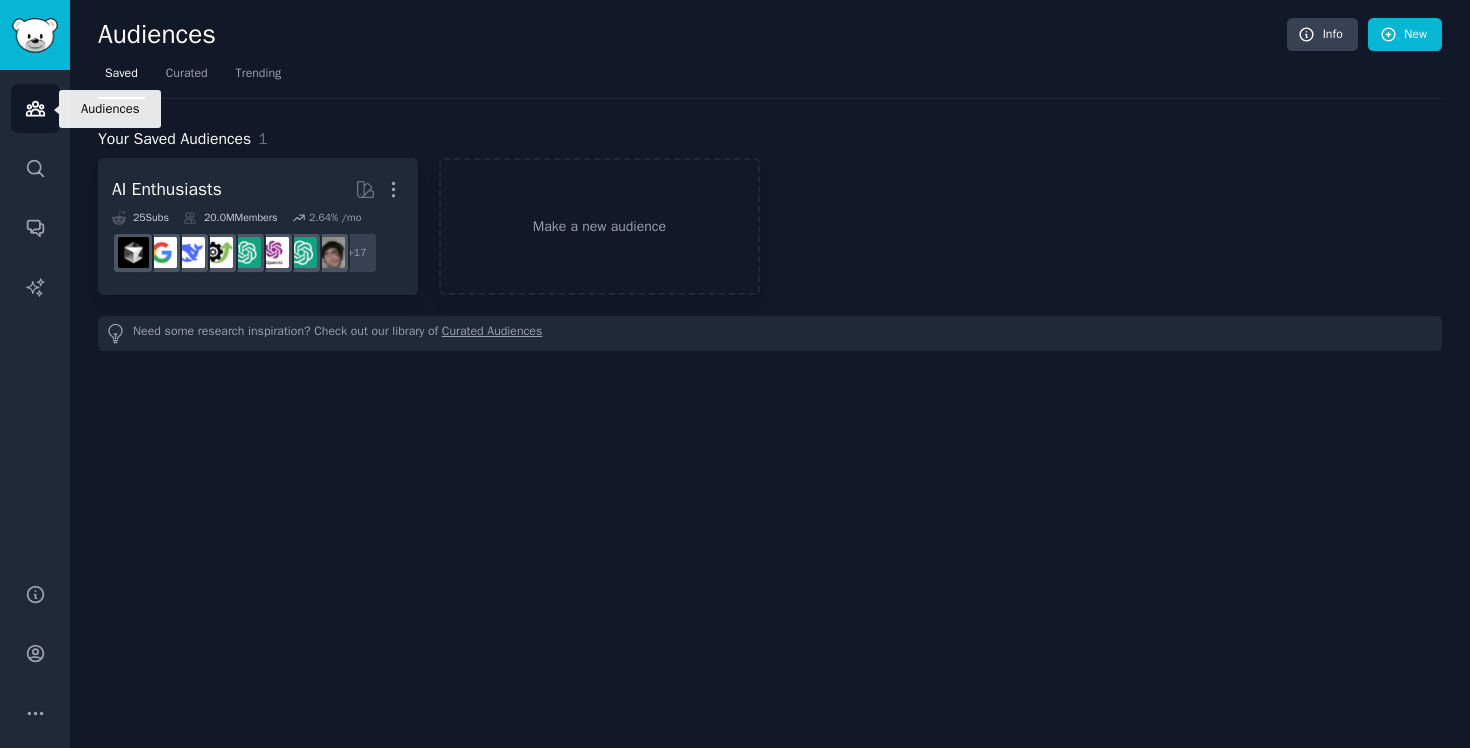 click 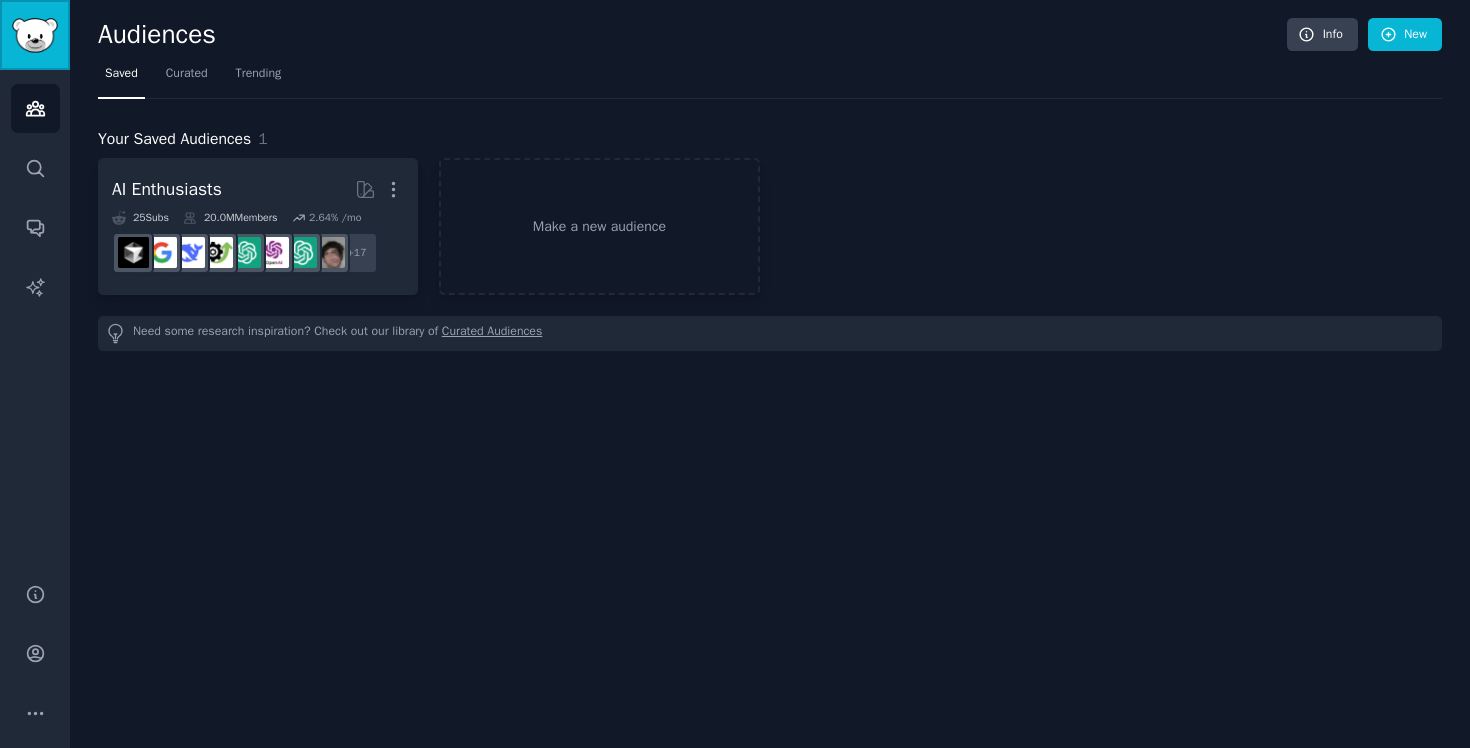 click at bounding box center [35, 35] 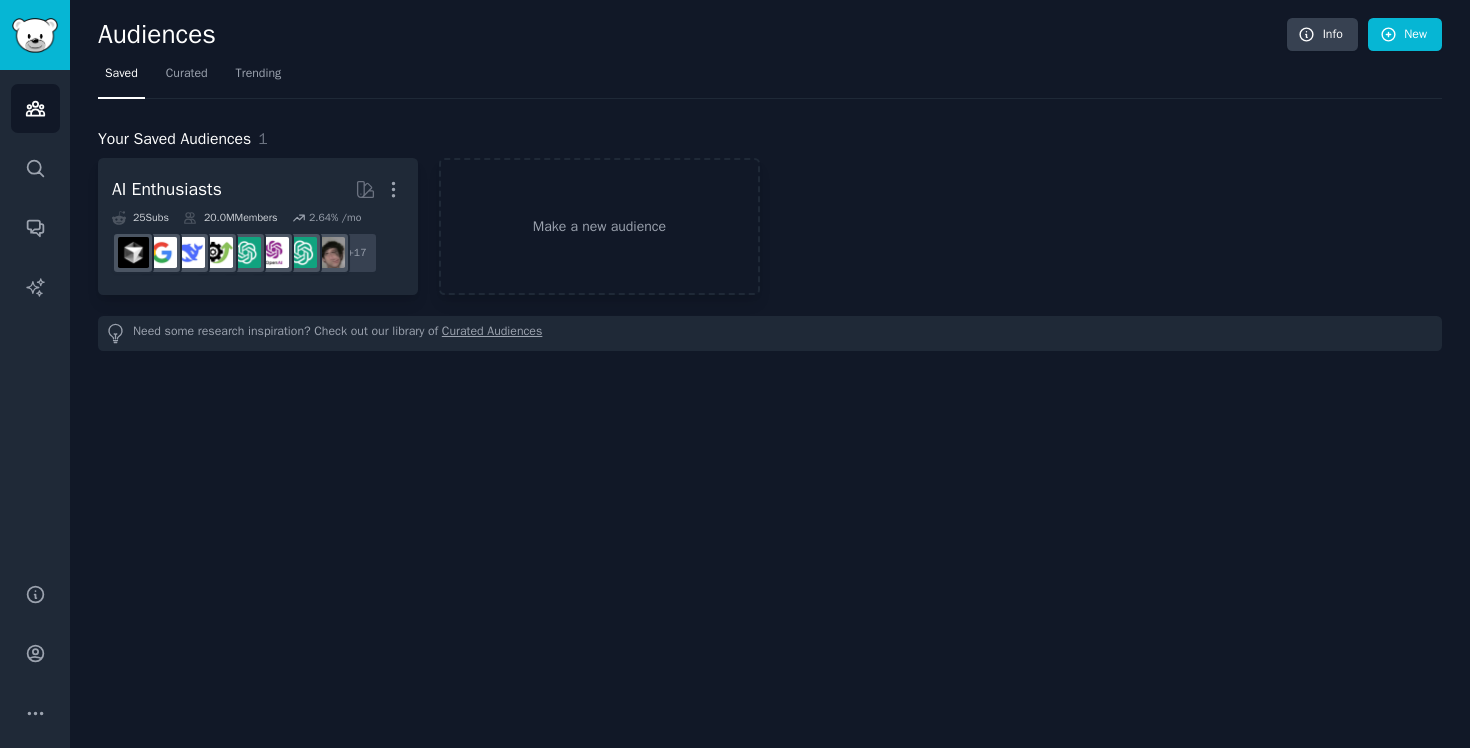 click on "Audiences Info New Saved Curated Trending Your Saved Audiences 1 AI Enthusiasts More 25  Sub s 20.0M  Members 2.64 % /mo r/AItoolsCatalog + 17 Make a new audience Need some research inspiration? Check out our library of  Curated Audiences" 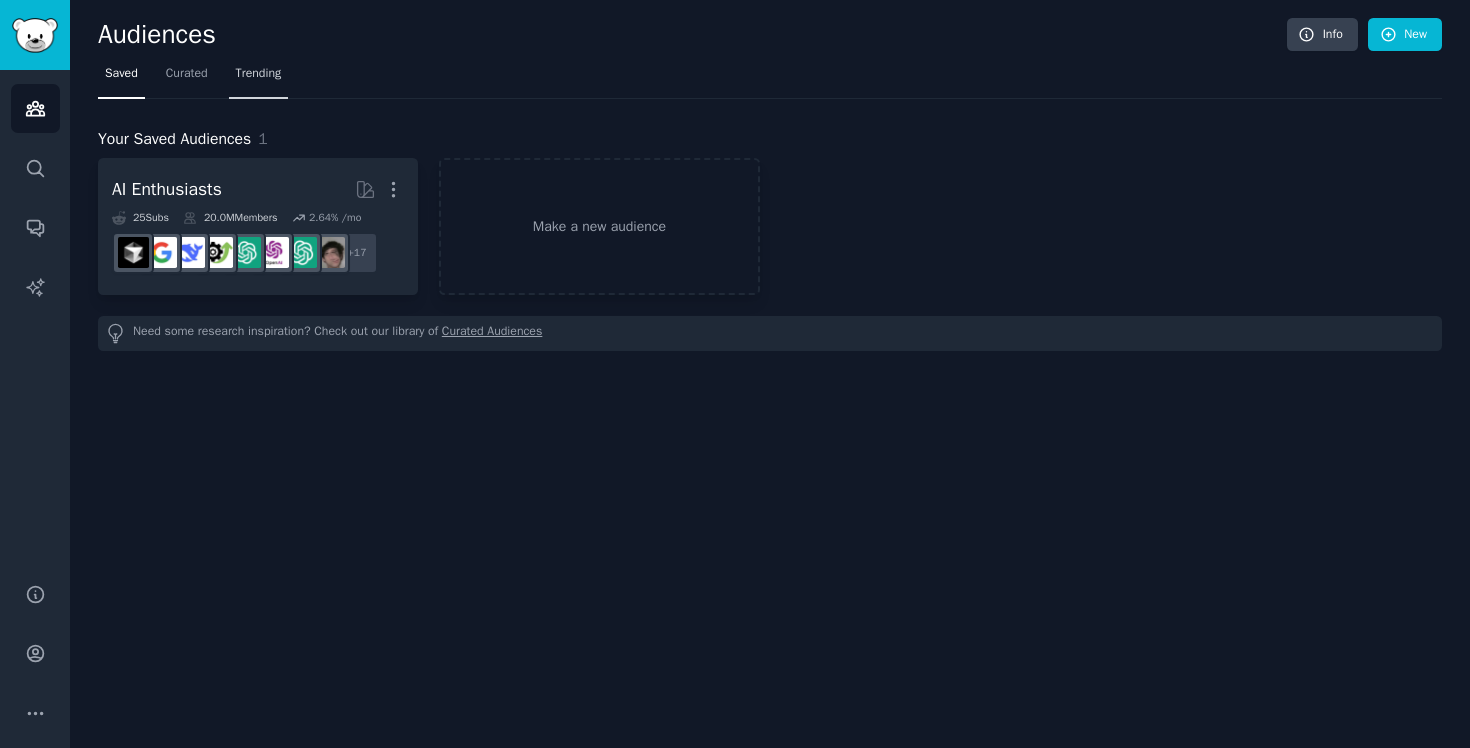 click on "Trending" at bounding box center [259, 74] 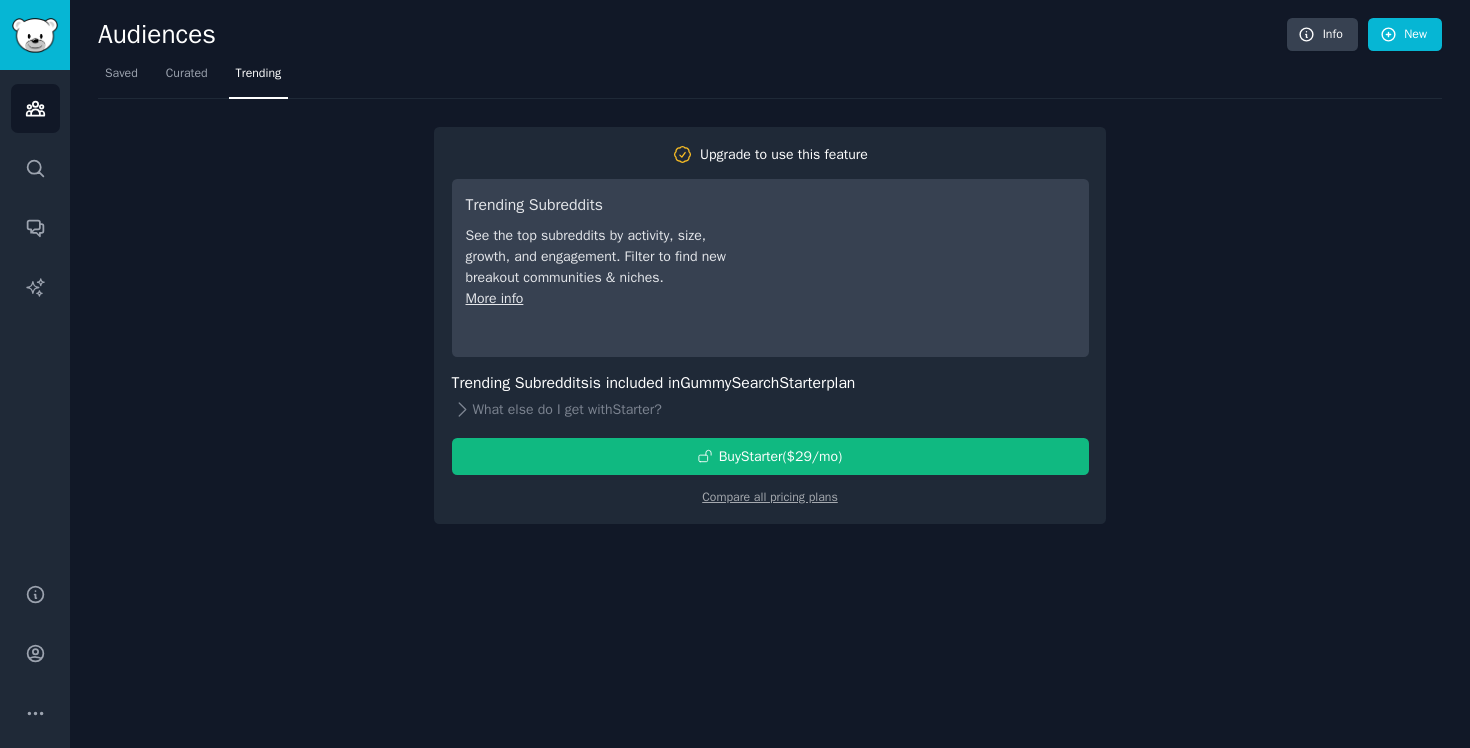 click on "Saved Curated Trending" at bounding box center (770, 78) 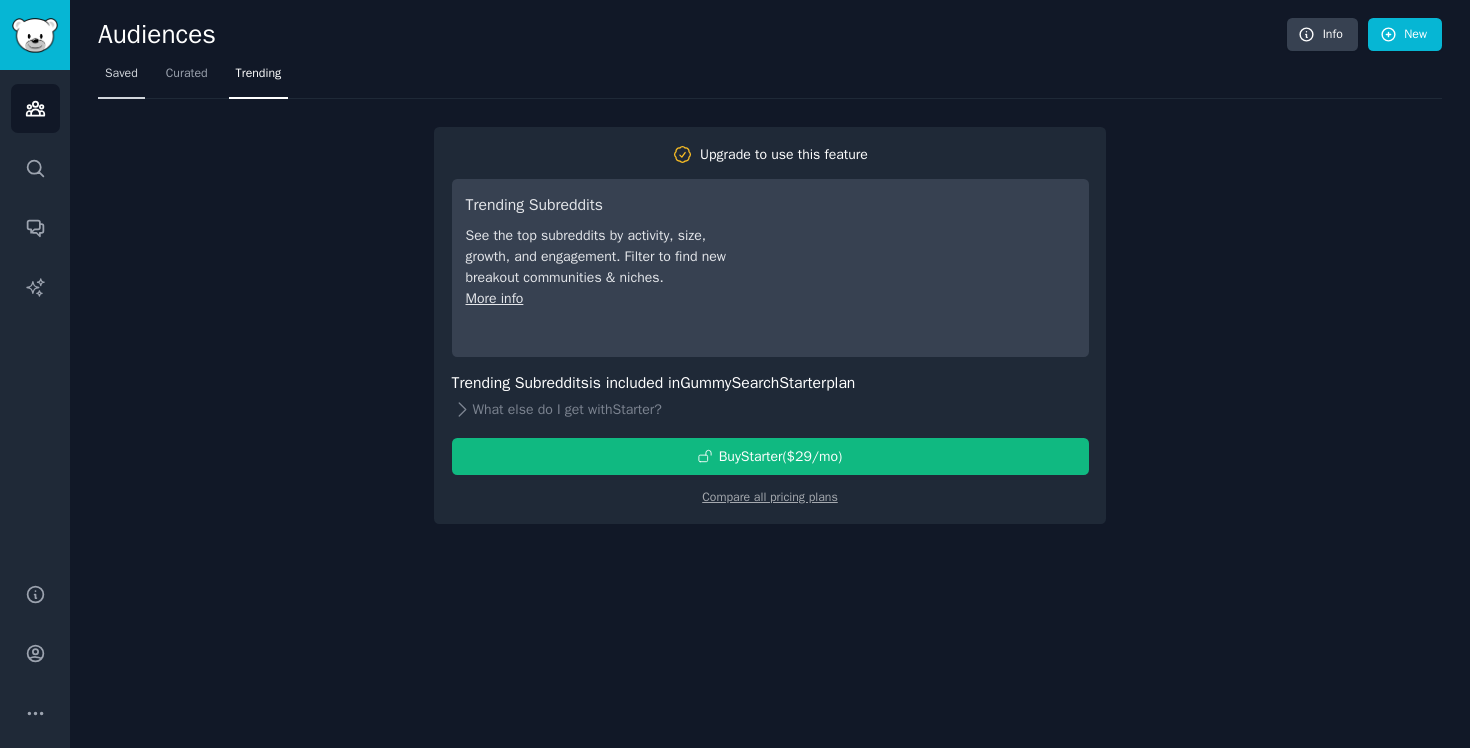 click on "Saved" at bounding box center [121, 74] 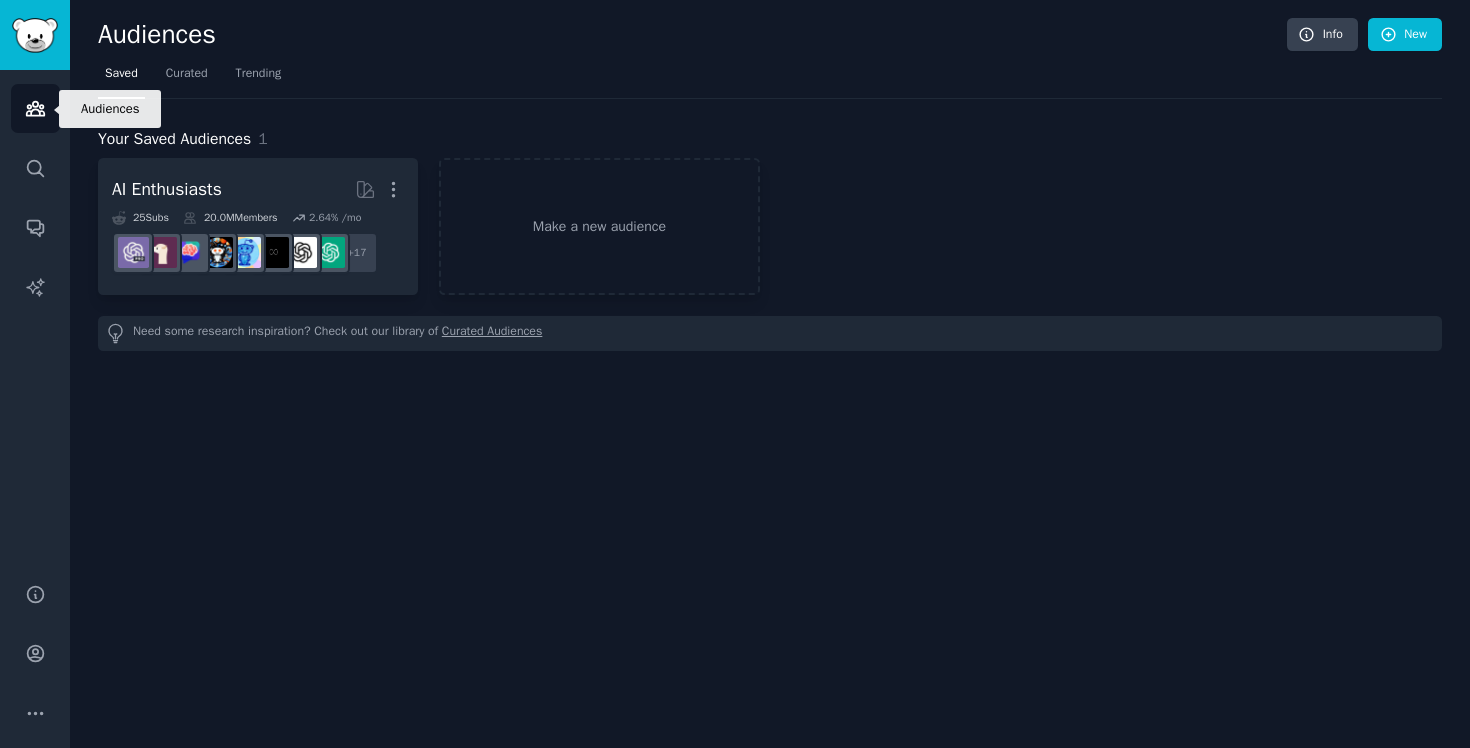 click 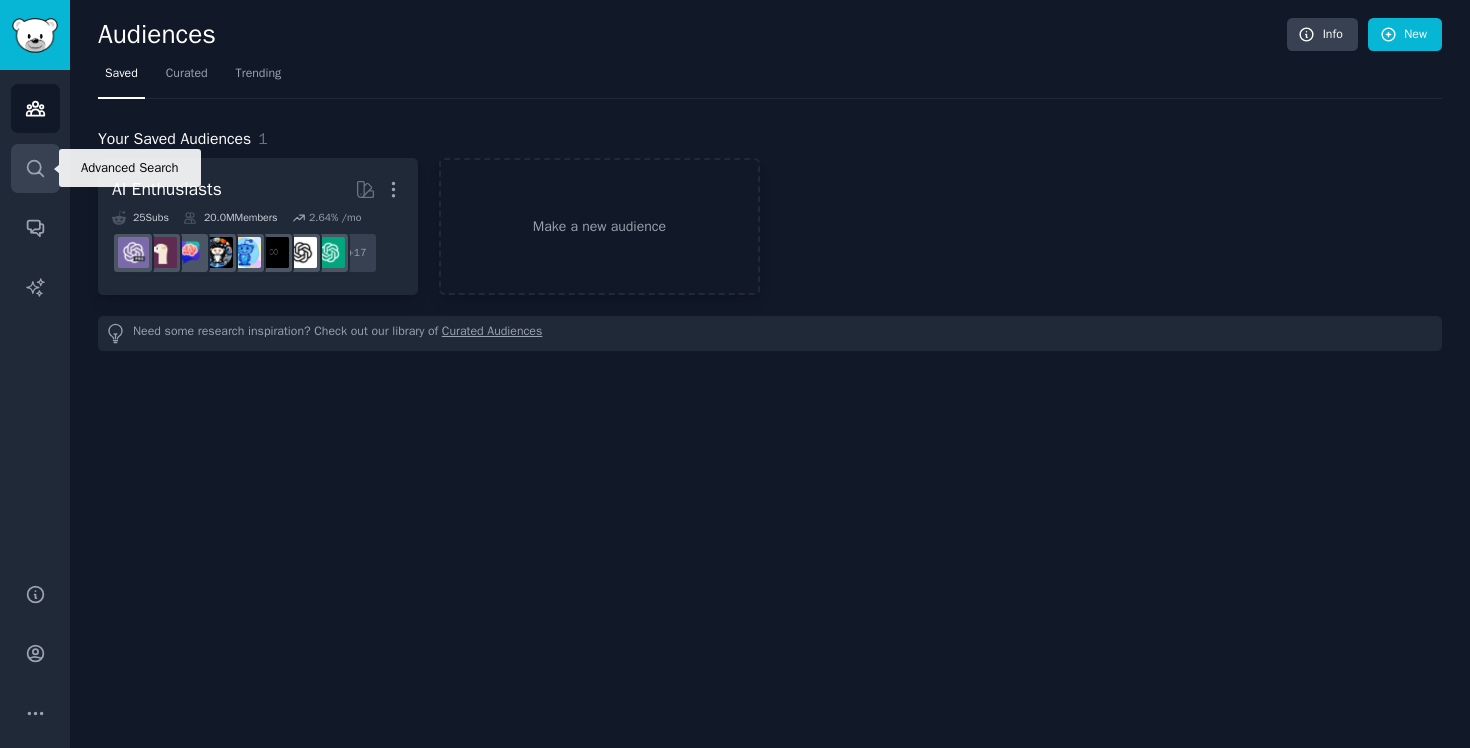 click 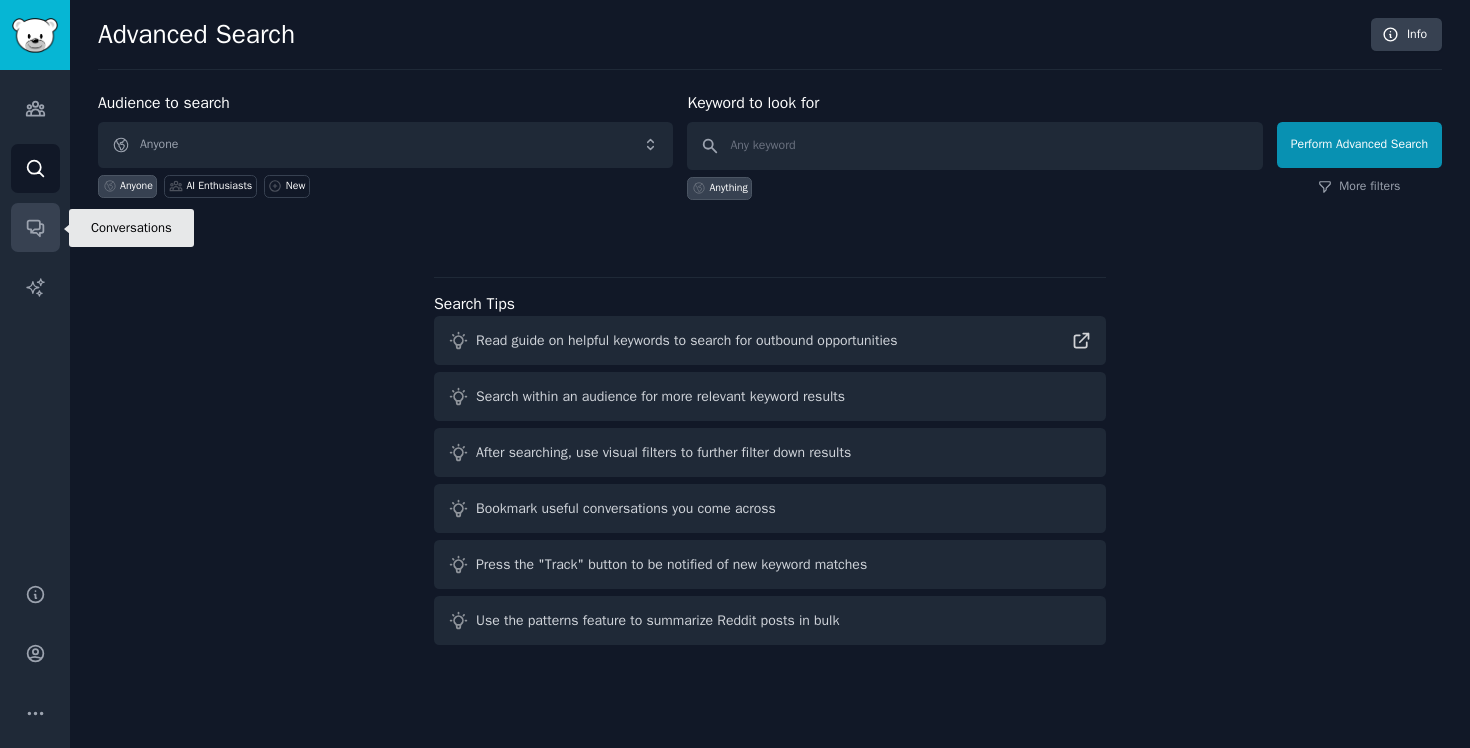 click 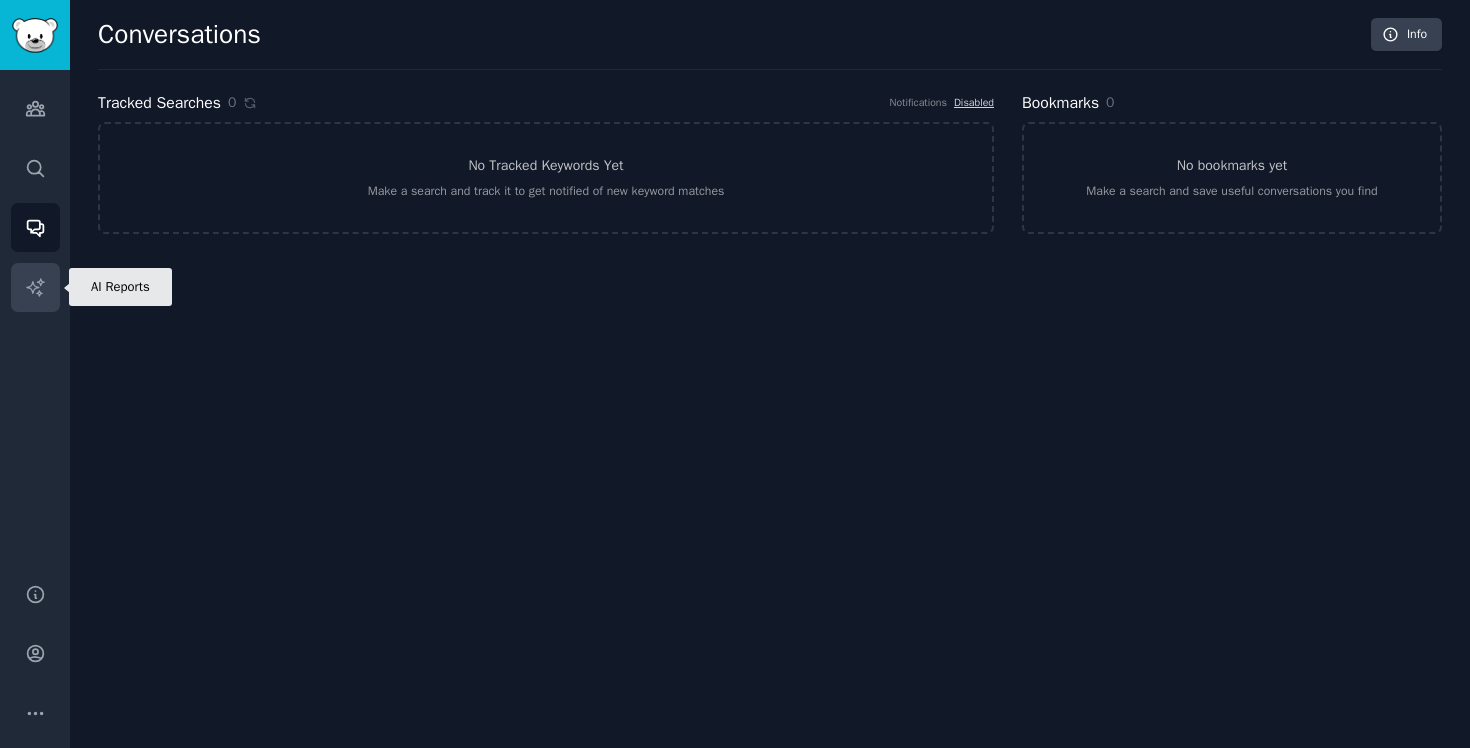 click 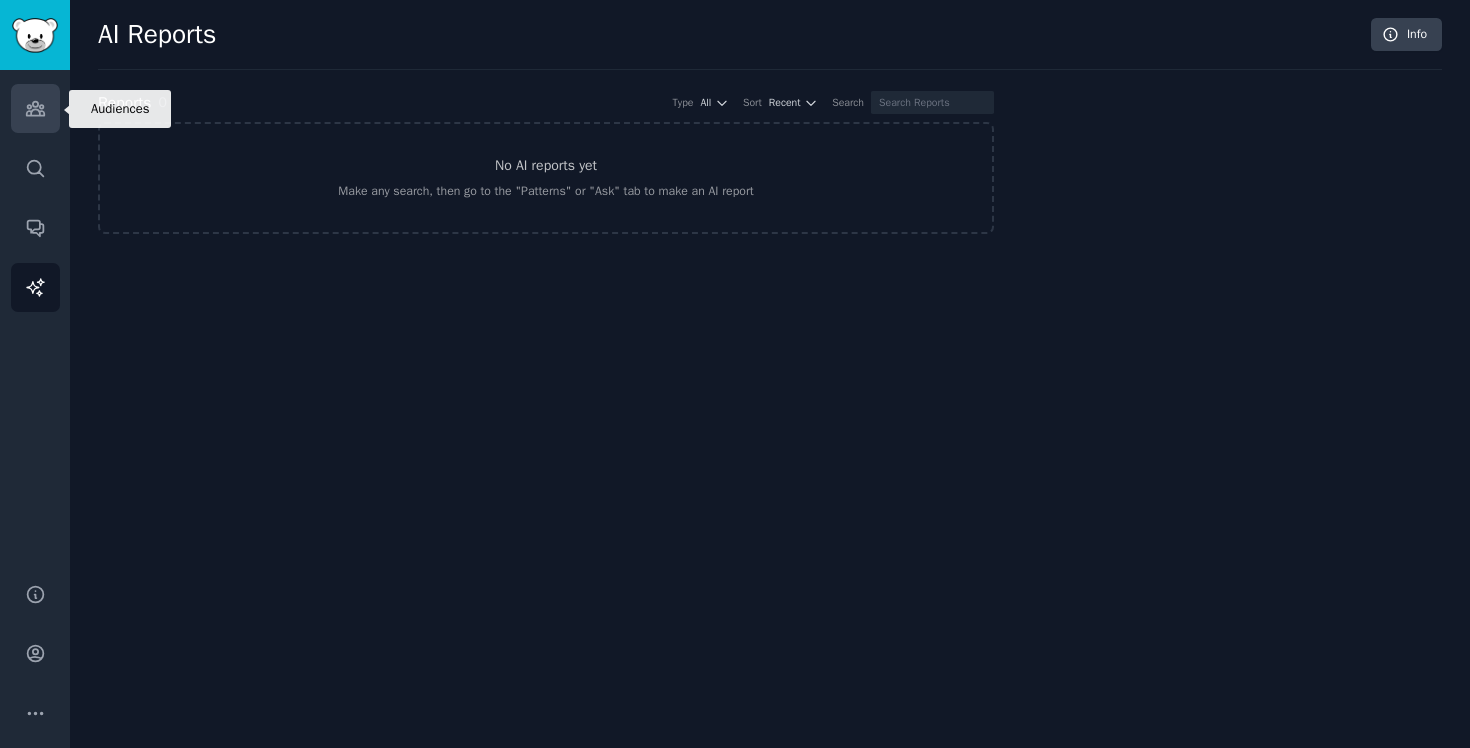 click 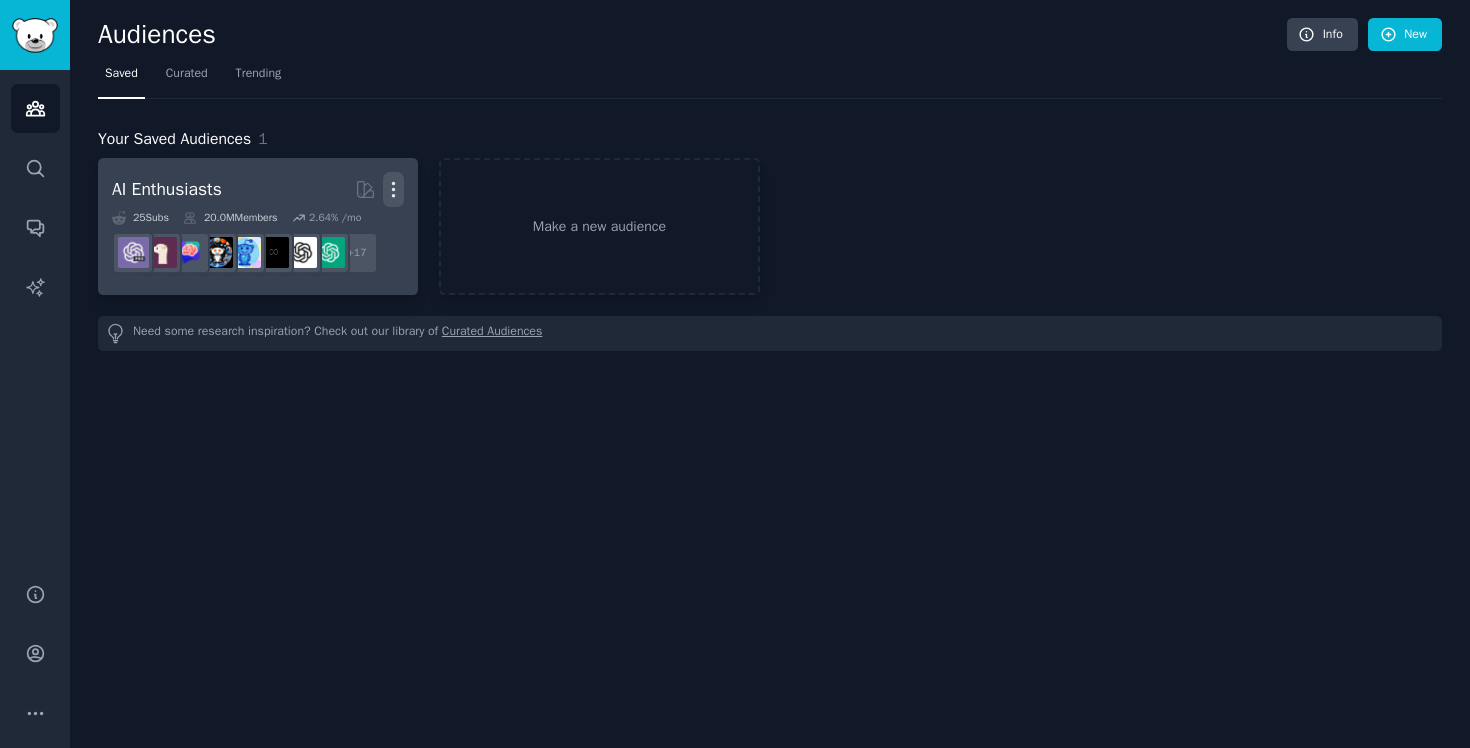 click 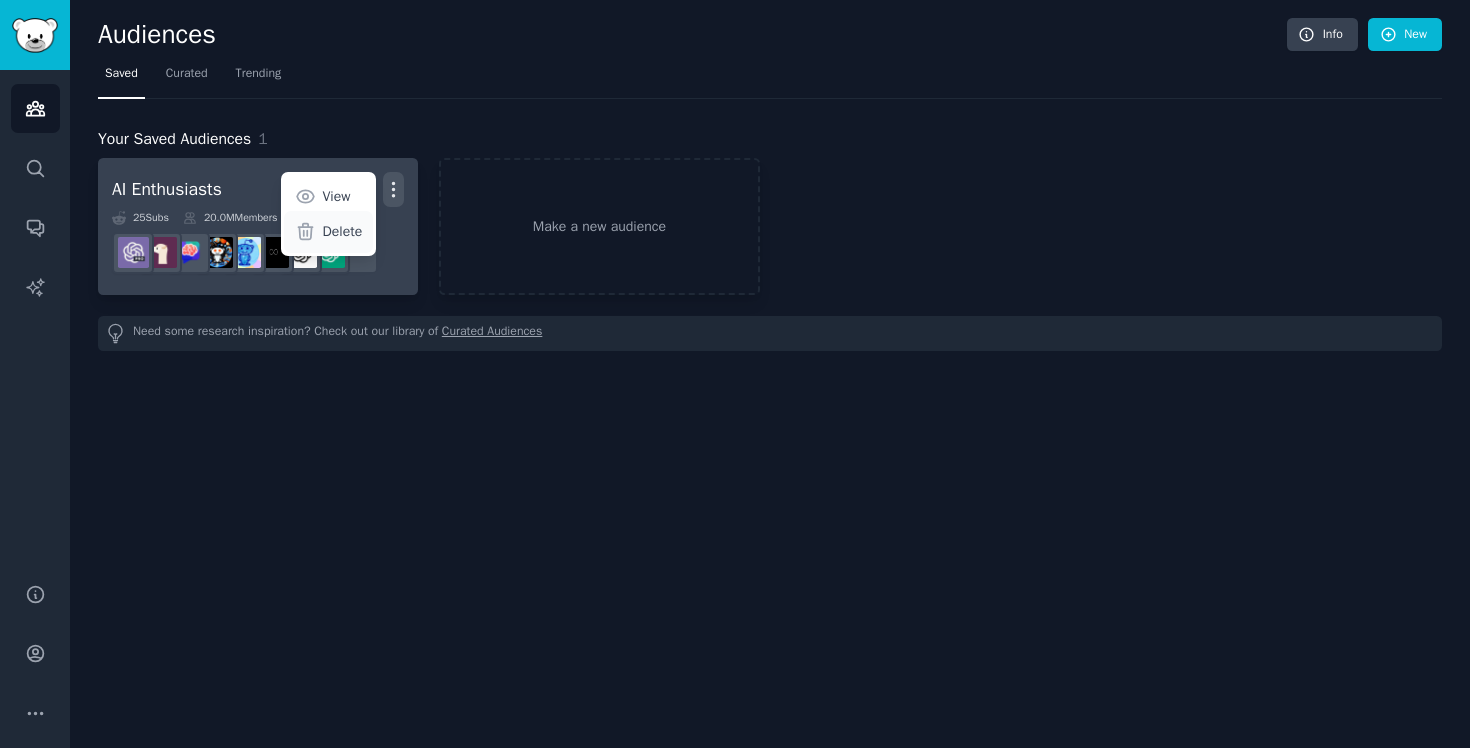 click on "Delete" at bounding box center [343, 231] 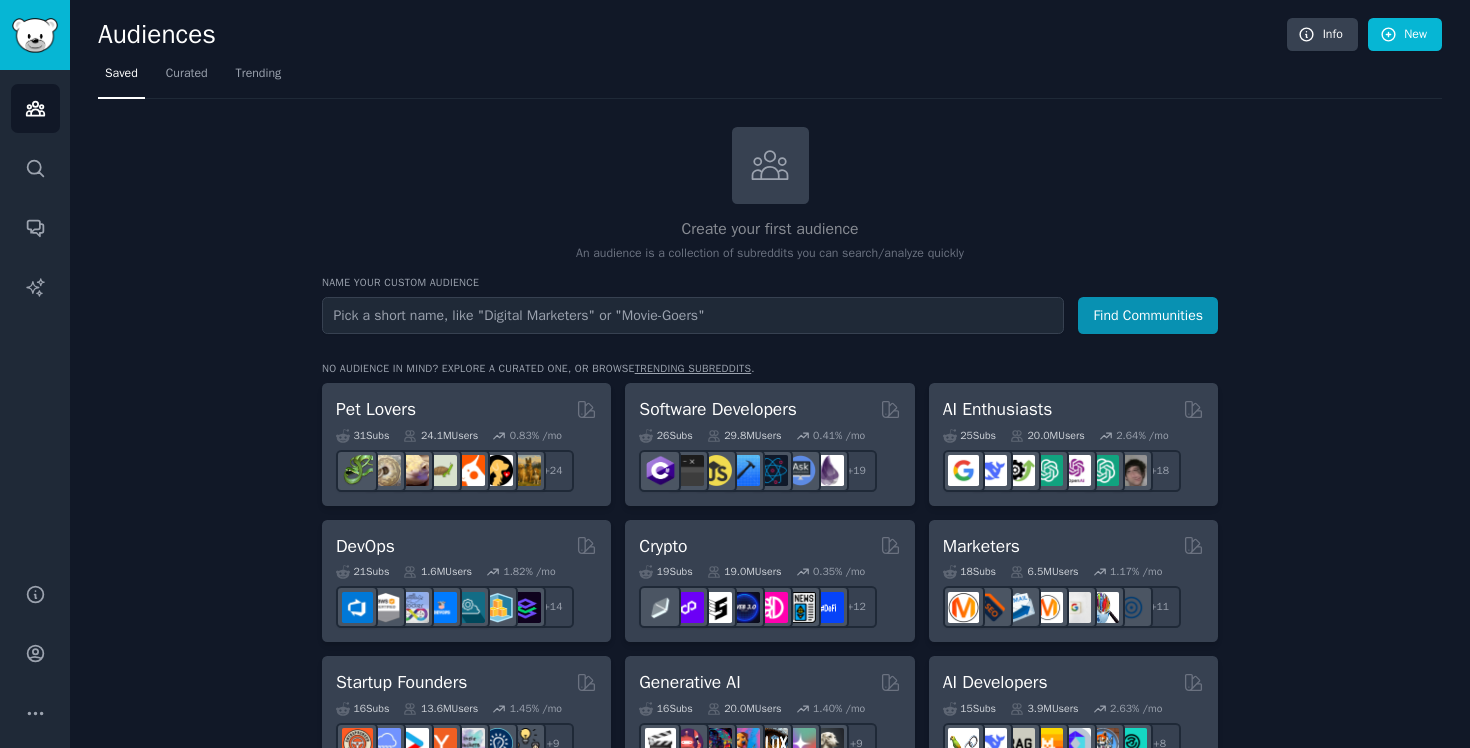 click on "Create your first audience An audience is a collection of subreddits you can search/analyze quickly Name your custom audience Audience Name Find Communities No audience in mind? Explore a curated one, or browse  trending subreddits . Pet Lovers 31  Sub s 24.1M  Users 0.83 % /mo r/cockatiel + 24 Software Developers 26  Sub s 29.8M  Users 0.41 % /mo + 19 AI Enthusiasts 25  Sub s 20.0M  Users 2.64 % /mo + 18 DevOps 21  Sub s 1.6M  Users 1.82 % /mo + 14 Crypto 19  Sub s 19.0M  Users 0.35 % /mo + 12 Marketers 18  Sub s 6.5M  Users 1.17 % /mo + 11 Startup Founders 16  Sub s 13.6M  Users 1.45 % /mo + 9 Generative AI 16  Sub s 20.0M  Users 1.40 % /mo + 9 AI Developers 15  Sub s 3.9M  Users 2.63 % /mo + 8 Stock Investors 15  Sub s 28.4M  Users 0.54 % /mo + 8 Video Editors 15  Sub s 2.3M  Users 1.75 % /mo + 8 Designers 13  Sub s 9.7M  Users 0.23 % /mo + 6 Data Scientists 13  Sub s 7.6M  Users 0.56 % /mo + 6 Fitness Enthusiasts 12  Sub s 31.1M  Users 0.17 % /mo + 5 Gardeners 11  Sub s 13.5M  Users 1.43 % /mo + 4 11  Sub" at bounding box center (770, 1204) 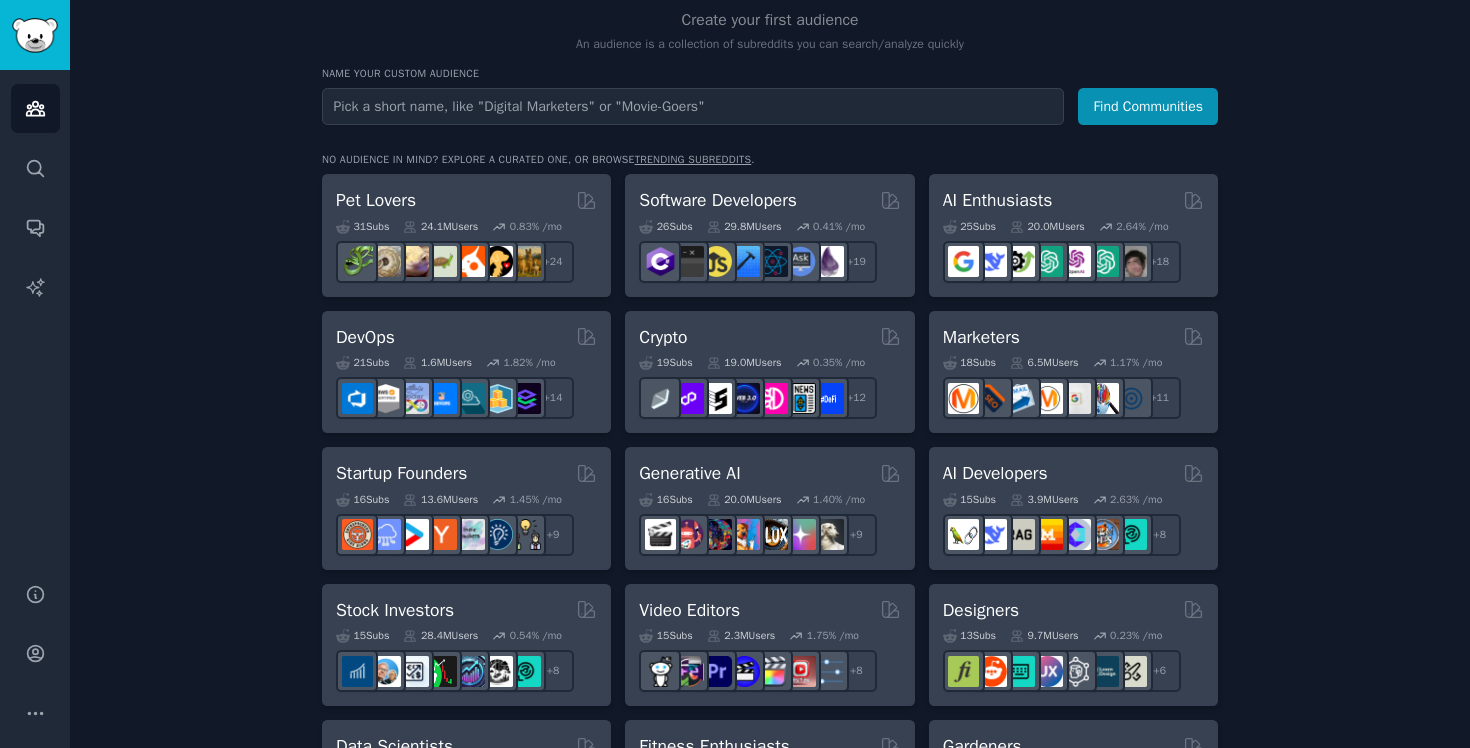 scroll, scrollTop: 73, scrollLeft: 0, axis: vertical 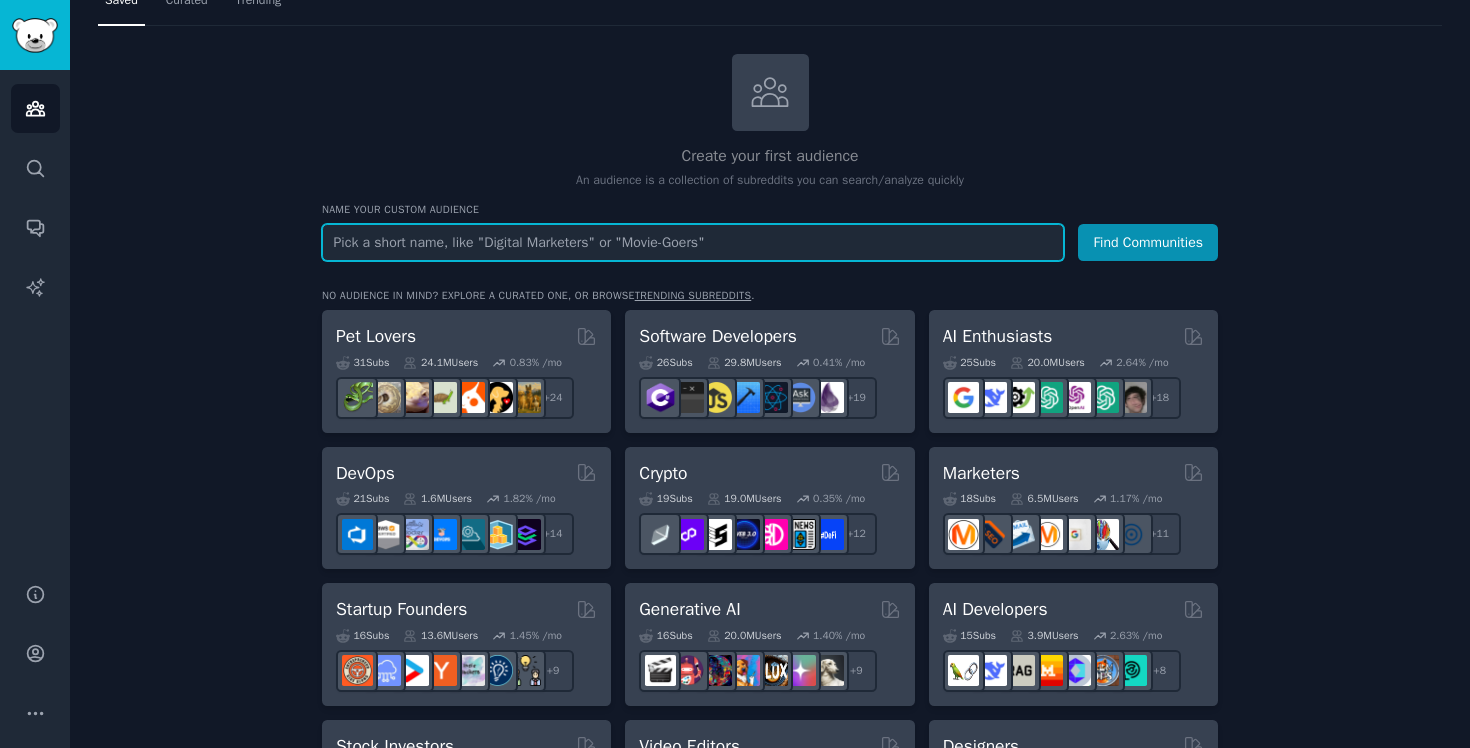 click at bounding box center (693, 242) 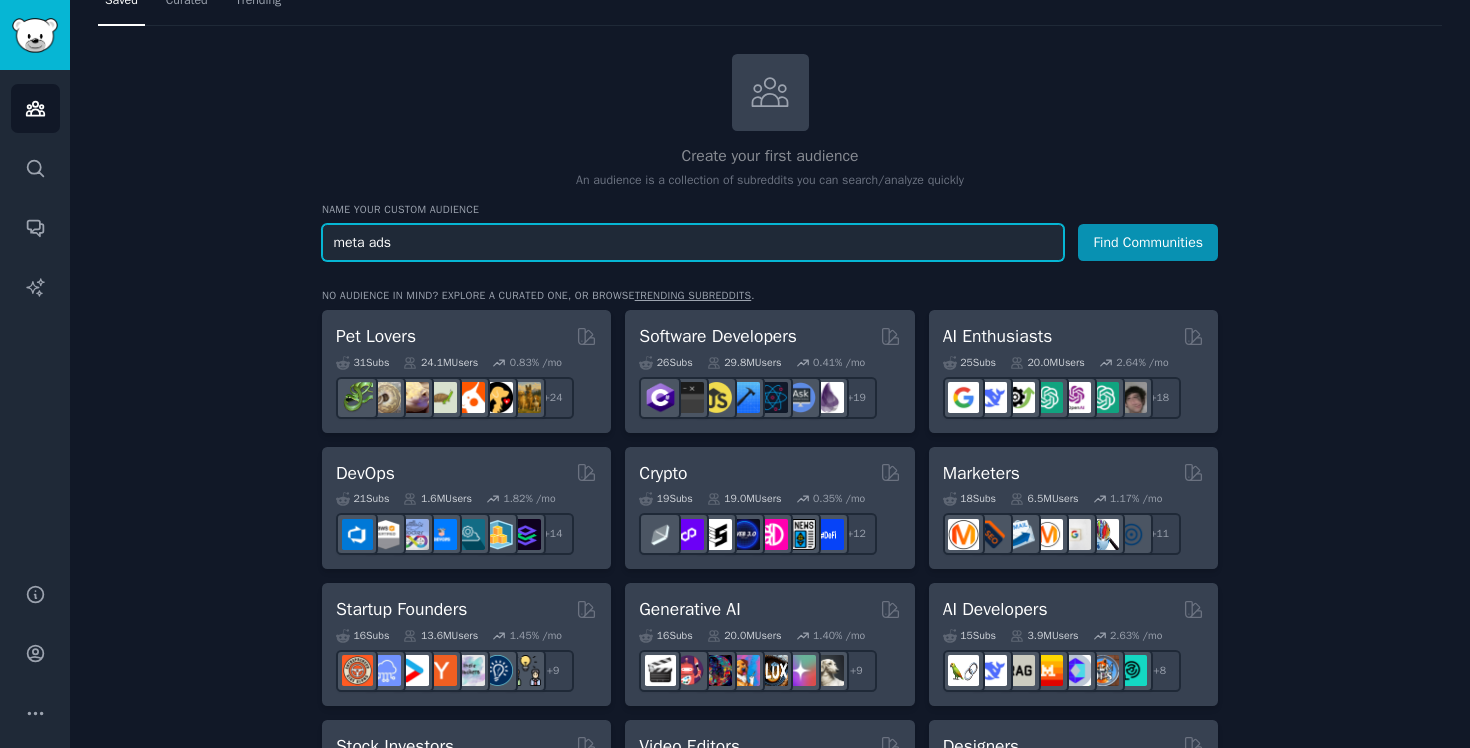 type on "meta ads" 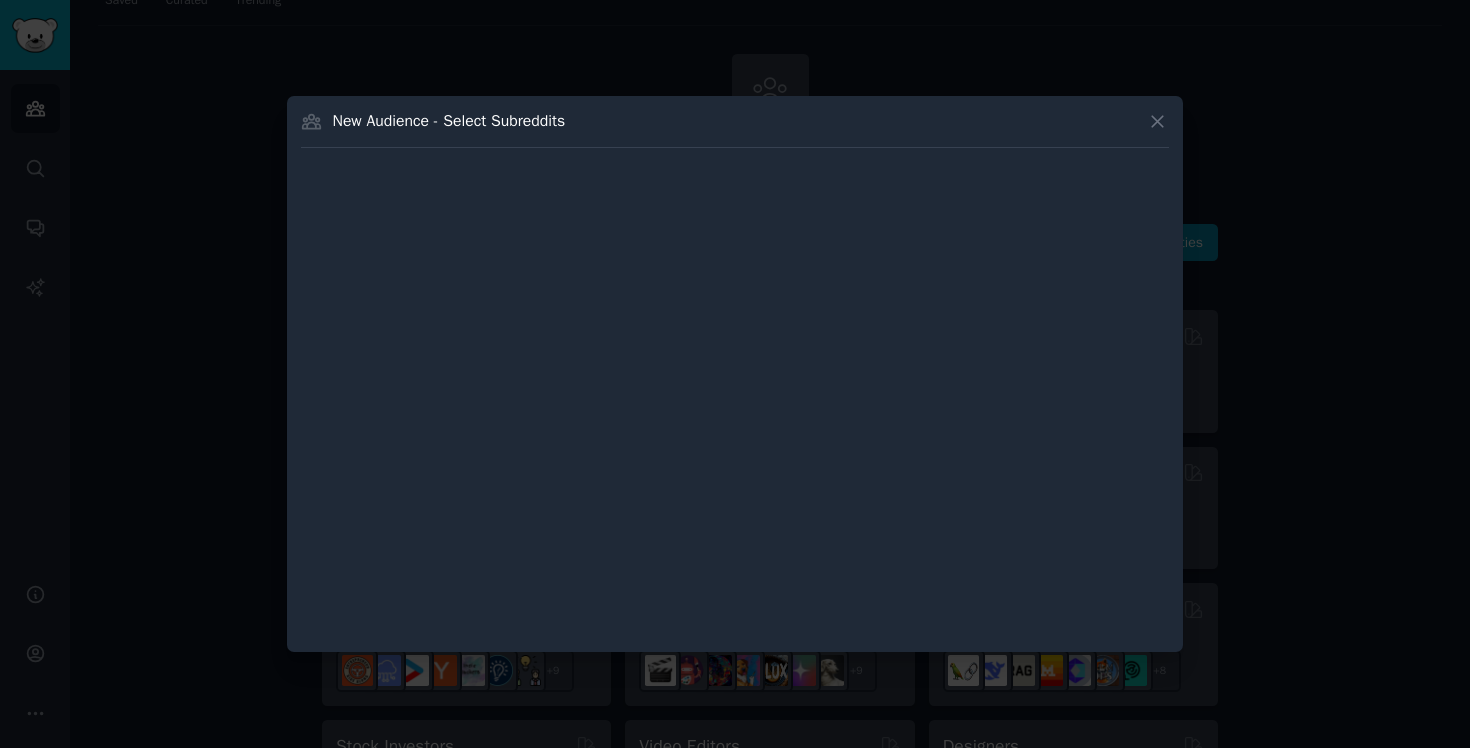 type 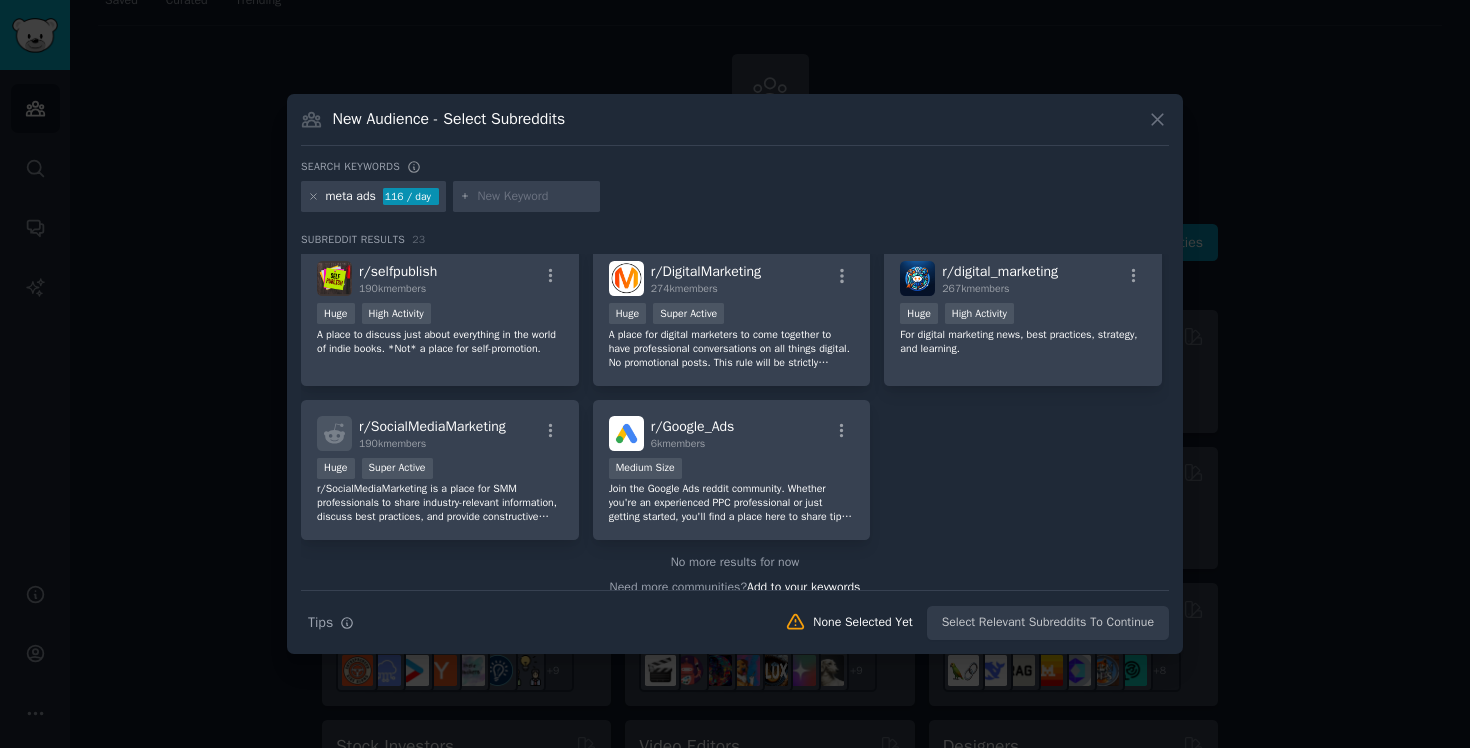 scroll, scrollTop: 942, scrollLeft: 0, axis: vertical 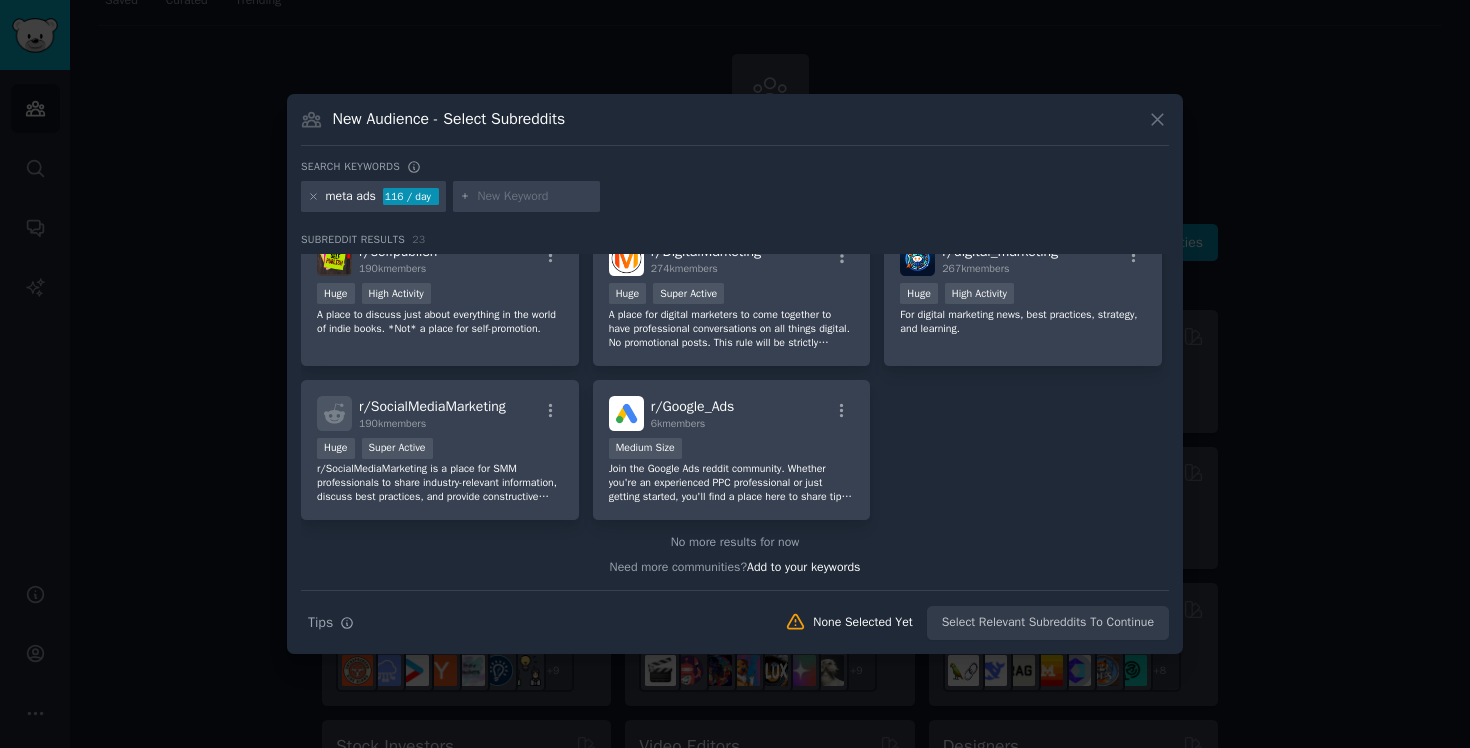 click at bounding box center [735, 374] 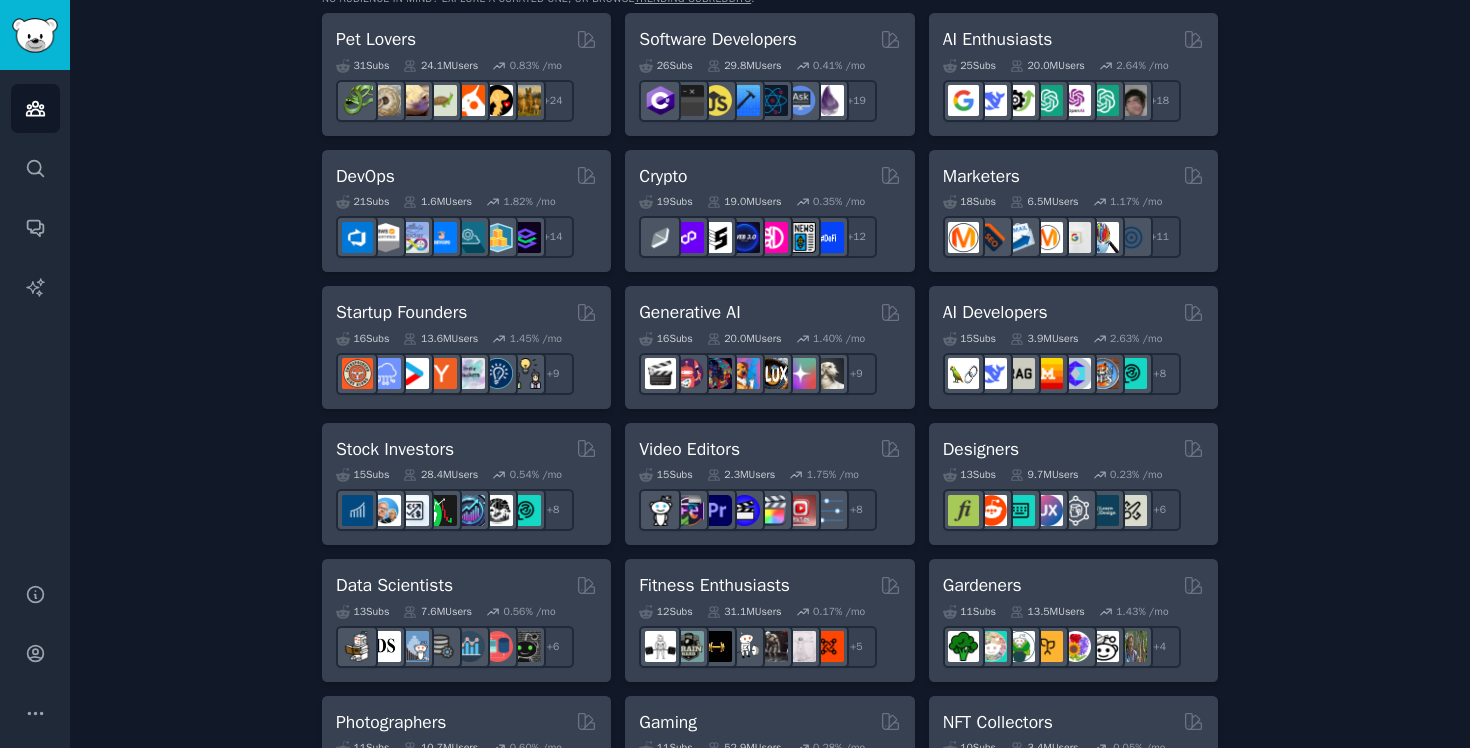 scroll, scrollTop: 371, scrollLeft: 0, axis: vertical 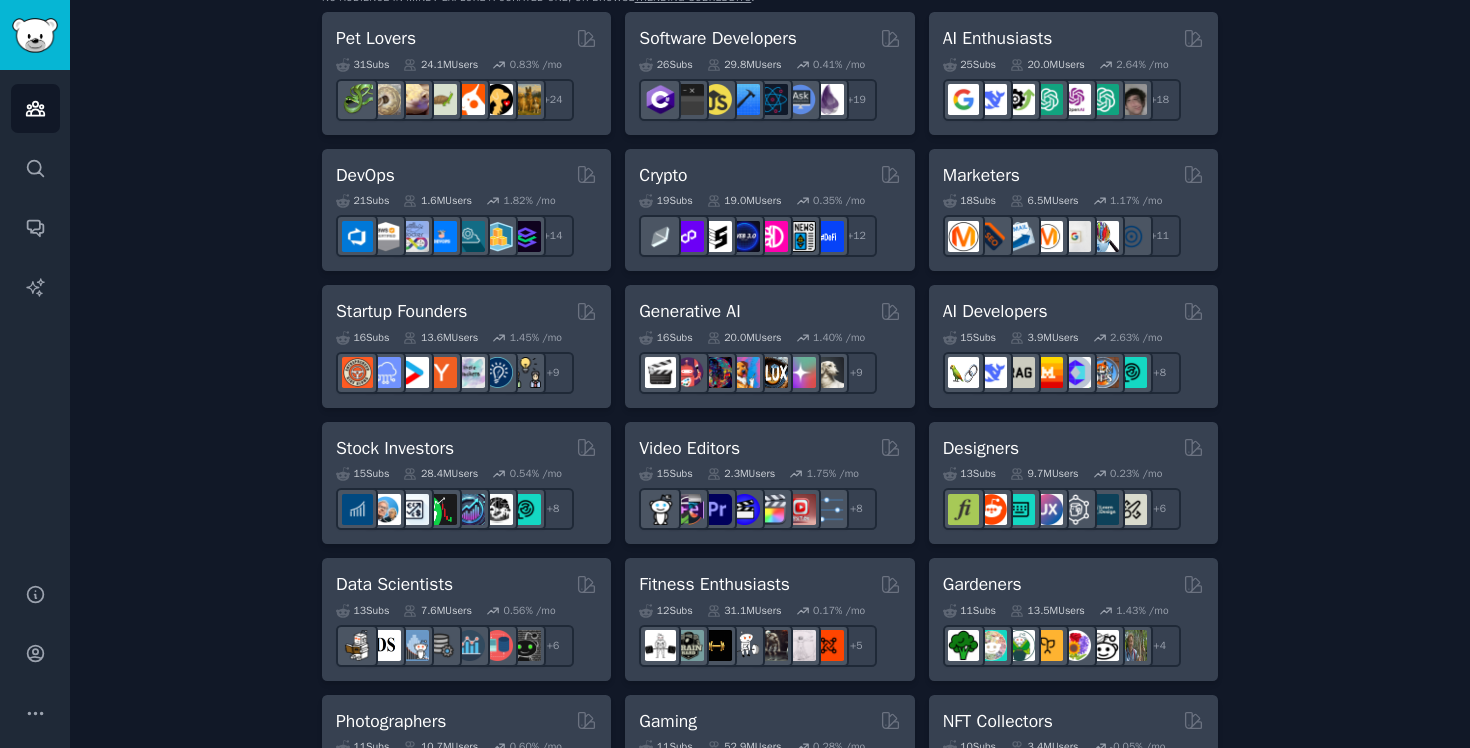 click on "Create your first audience An audience is a collection of subreddits you can search/analyze quickly Name your custom audience Audience Name meta ads Find Communities No audience in mind? Explore a curated one, or browse  trending subreddits . Pet Lovers 31  Sub s 24.1M  Users 0.83 % /mo r/cockatiel + 24 Software Developers 26  Sub s 29.8M  Users 0.41 % /mo + 19 AI Enthusiasts 25  Sub s 20.0M  Users 2.64 % /mo + 18 DevOps 21  Sub s 1.6M  Users 1.82 % /mo + 14 Crypto 19  Sub s 19.0M  Users 0.35 % /mo + 12 Marketers 18  Sub s 6.5M  Users 1.17 % /mo + 11 Startup Founders 16  Sub s 13.6M  Users 1.45 % /mo r/startup + 9 Generative AI 16  Sub s 20.0M  Users 1.40 % /mo + 9 AI Developers 15  Sub s 3.9M  Users 2.63 % /mo + 8 Stock Investors 15  Sub s 28.4M  Users 0.54 % /mo + 8 Video Editors 15  Sub s 2.3M  Users 1.75 % /mo + 8 Designers 13  Sub s 9.7M  Users 0.23 % /mo + 6 Data Scientists 13  Sub s 7.6M  Users 0.56 % /mo + 6 Fitness Enthusiasts 12  Sub s 31.1M  Users 0.17 % /mo + 5 Gardeners 11  Sub s 13.5M  Users + 4" at bounding box center (770, 833) 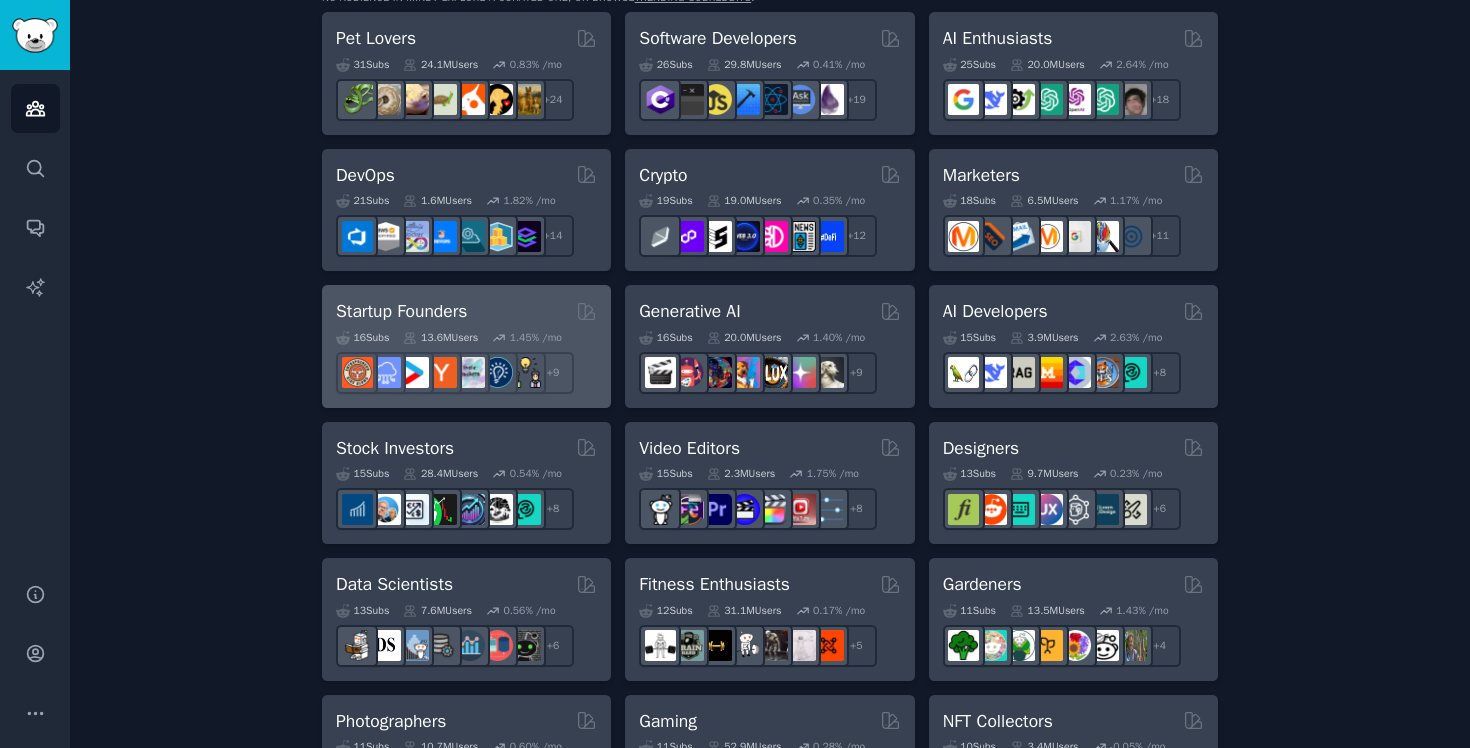 click on "Startup Founders" at bounding box center (401, 311) 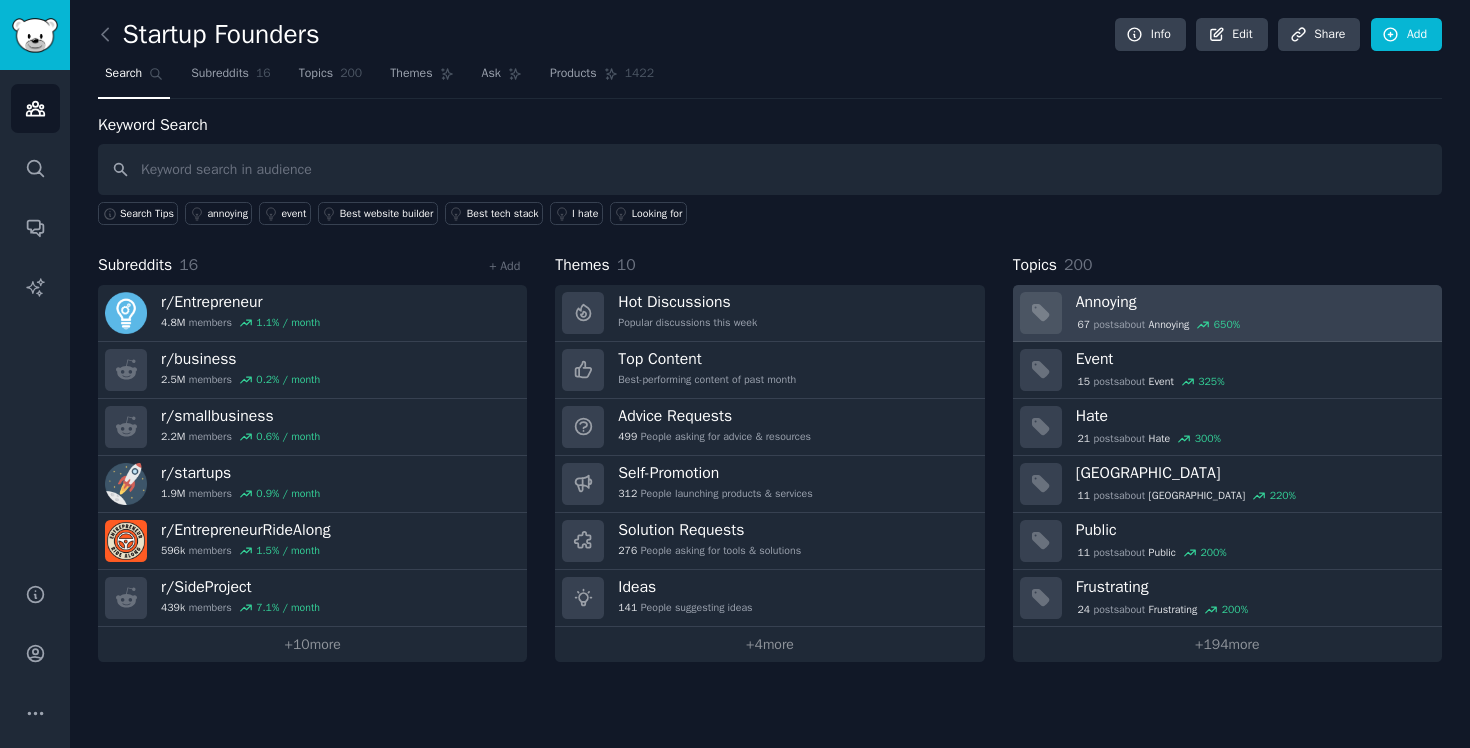 click on "Annoying" at bounding box center (1252, 302) 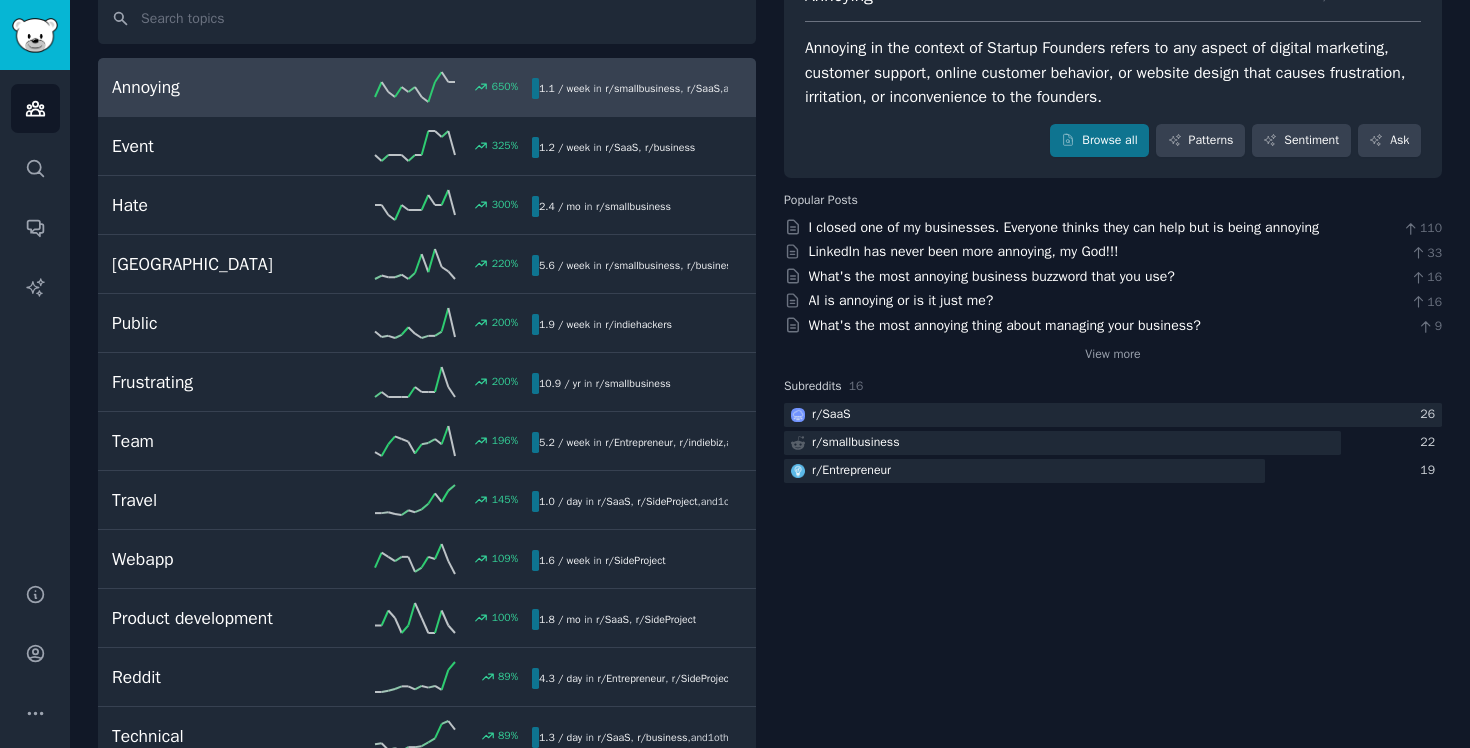 scroll, scrollTop: 155, scrollLeft: 0, axis: vertical 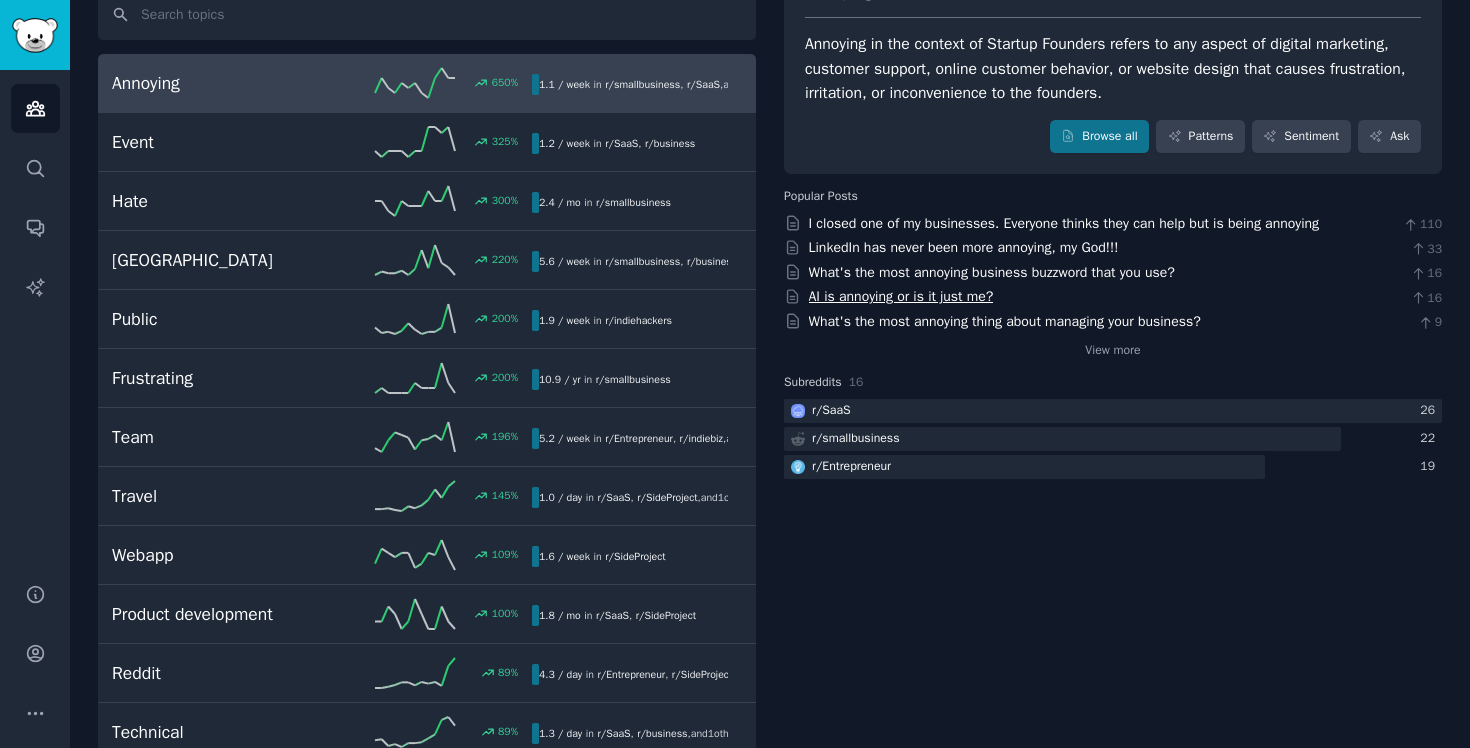 click on "AI is annoying or is it just me?" at bounding box center (901, 296) 